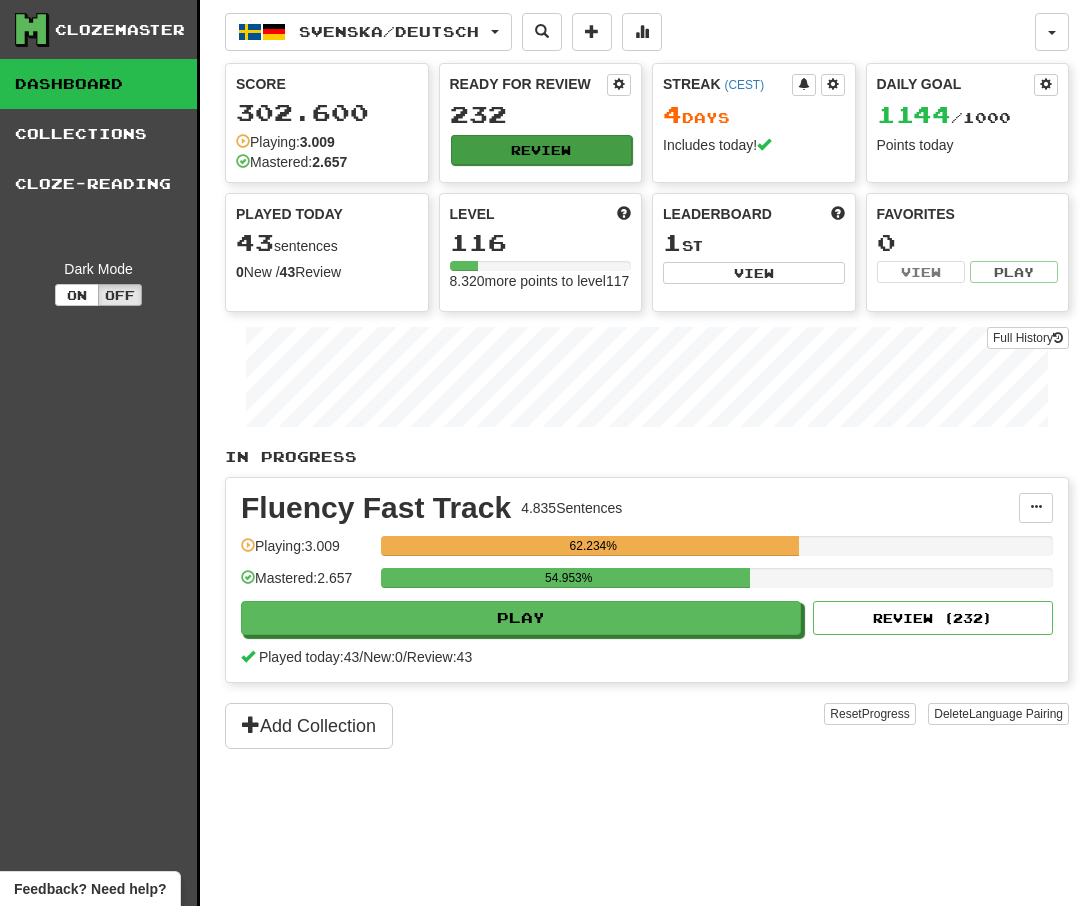 scroll, scrollTop: 0, scrollLeft: 0, axis: both 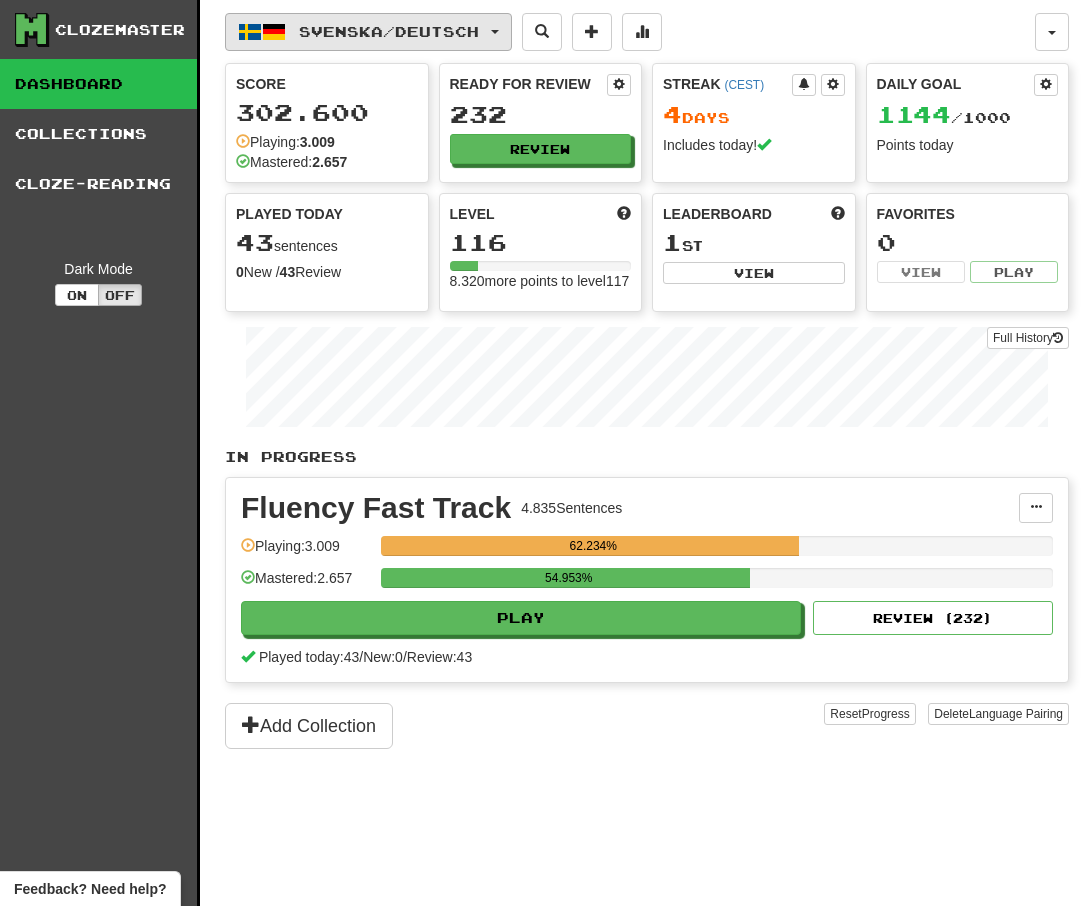 drag, startPoint x: 523, startPoint y: 156, endPoint x: 454, endPoint y: 35, distance: 139.29106 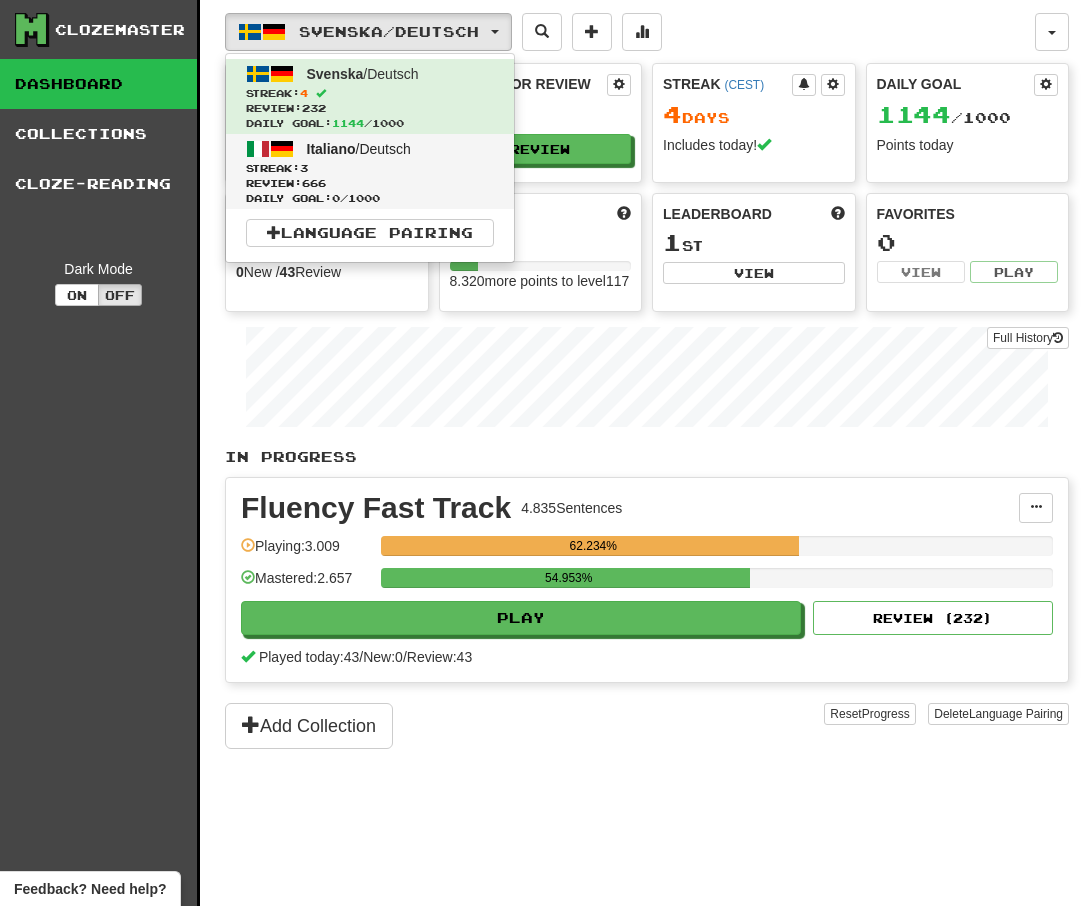 click on "Italiano  /  Deutsch Streak:  3   Review:  666 Daily Goal:  0  /  1000" at bounding box center [370, 171] 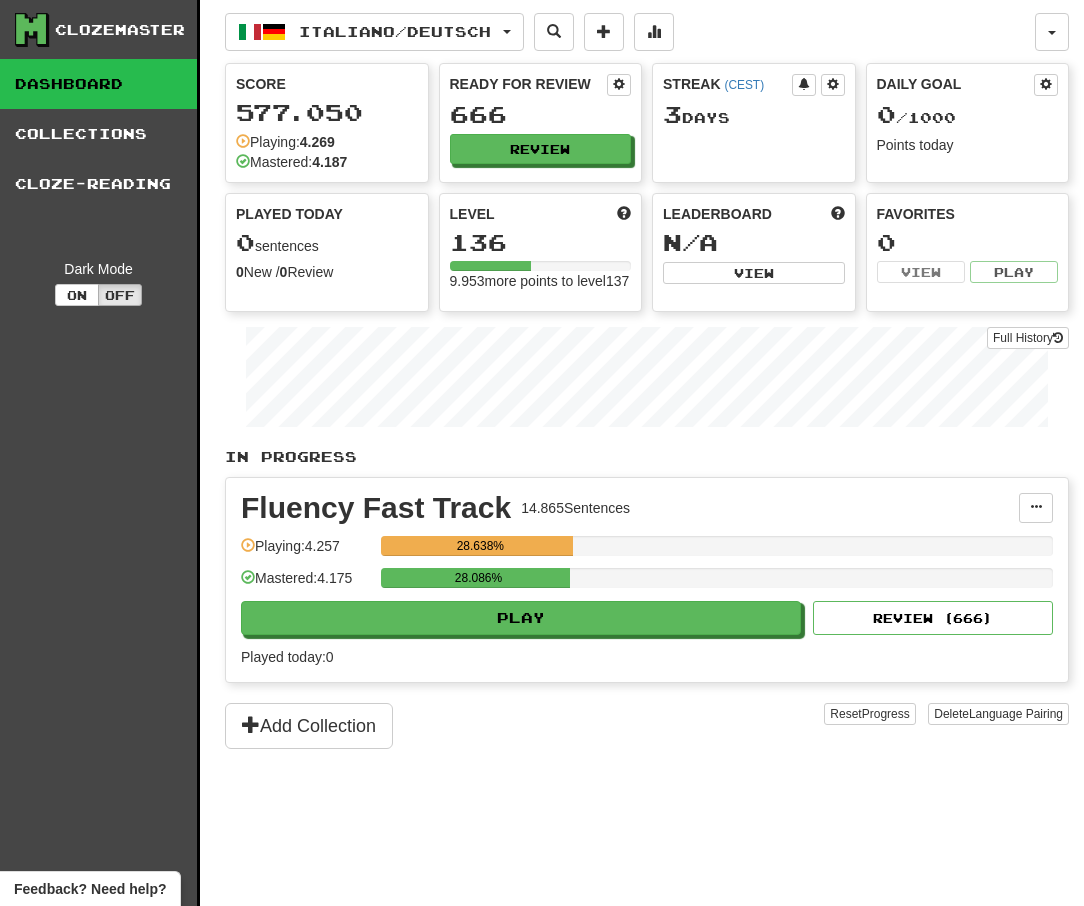 scroll, scrollTop: 0, scrollLeft: 0, axis: both 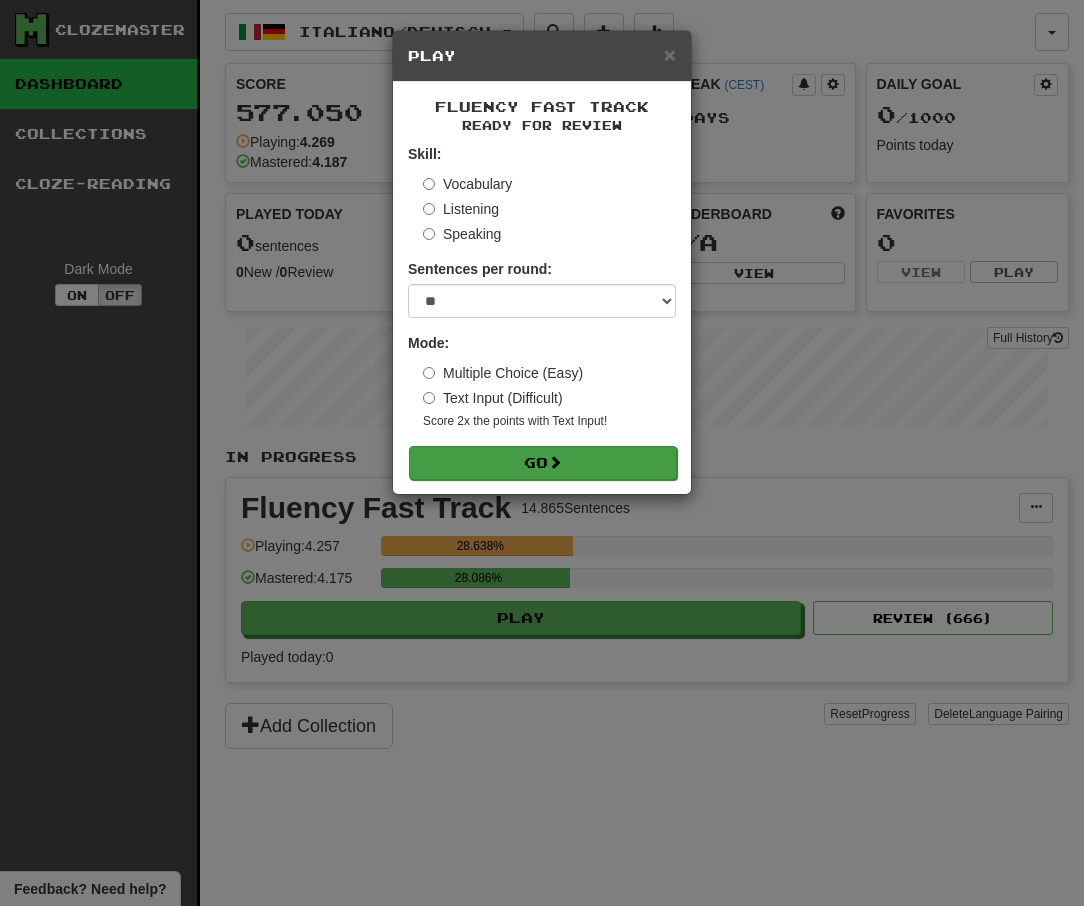 click on "Go" at bounding box center [543, 463] 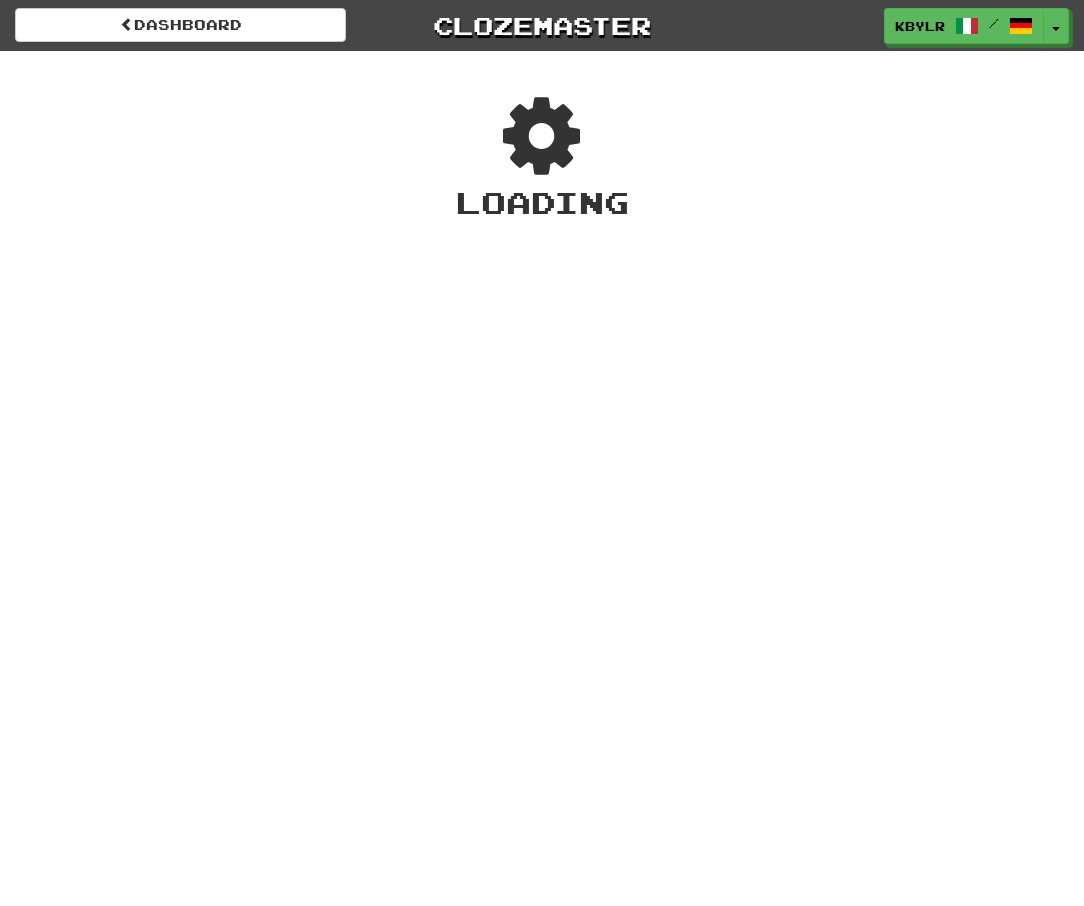scroll, scrollTop: 0, scrollLeft: 0, axis: both 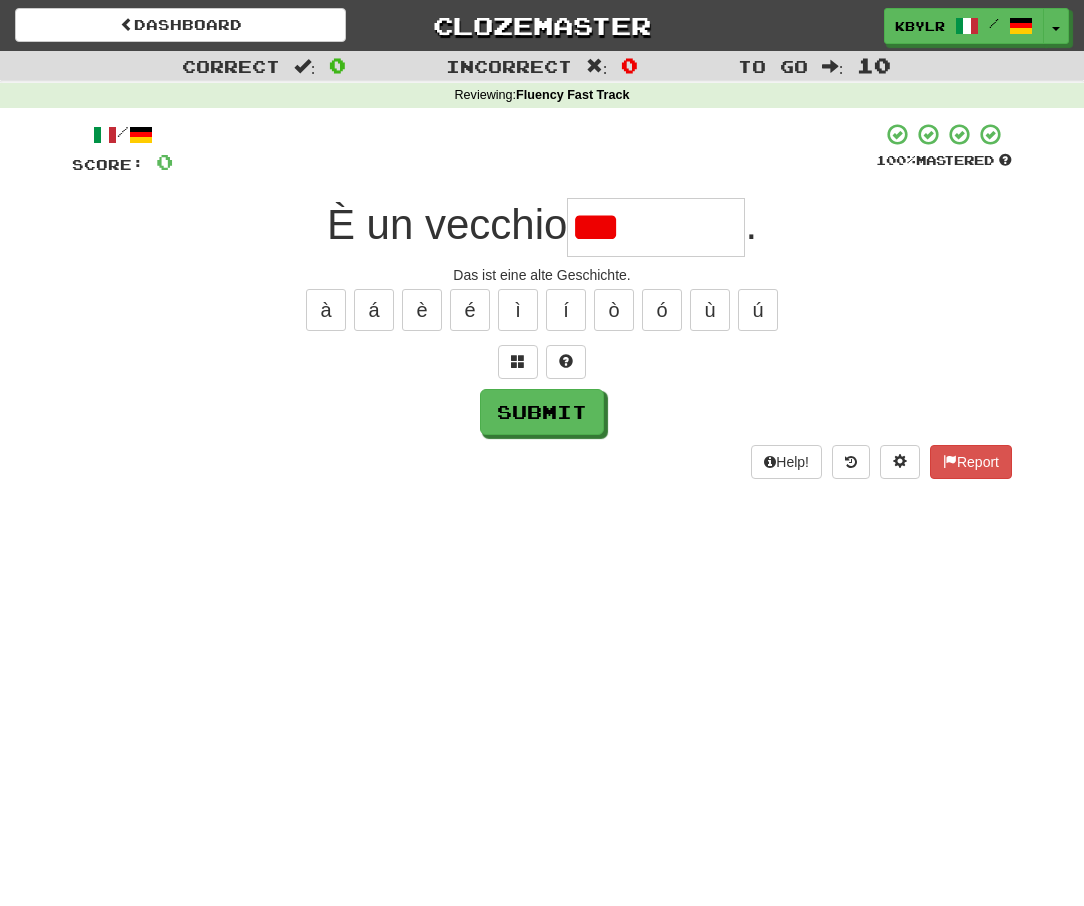 type on "*" 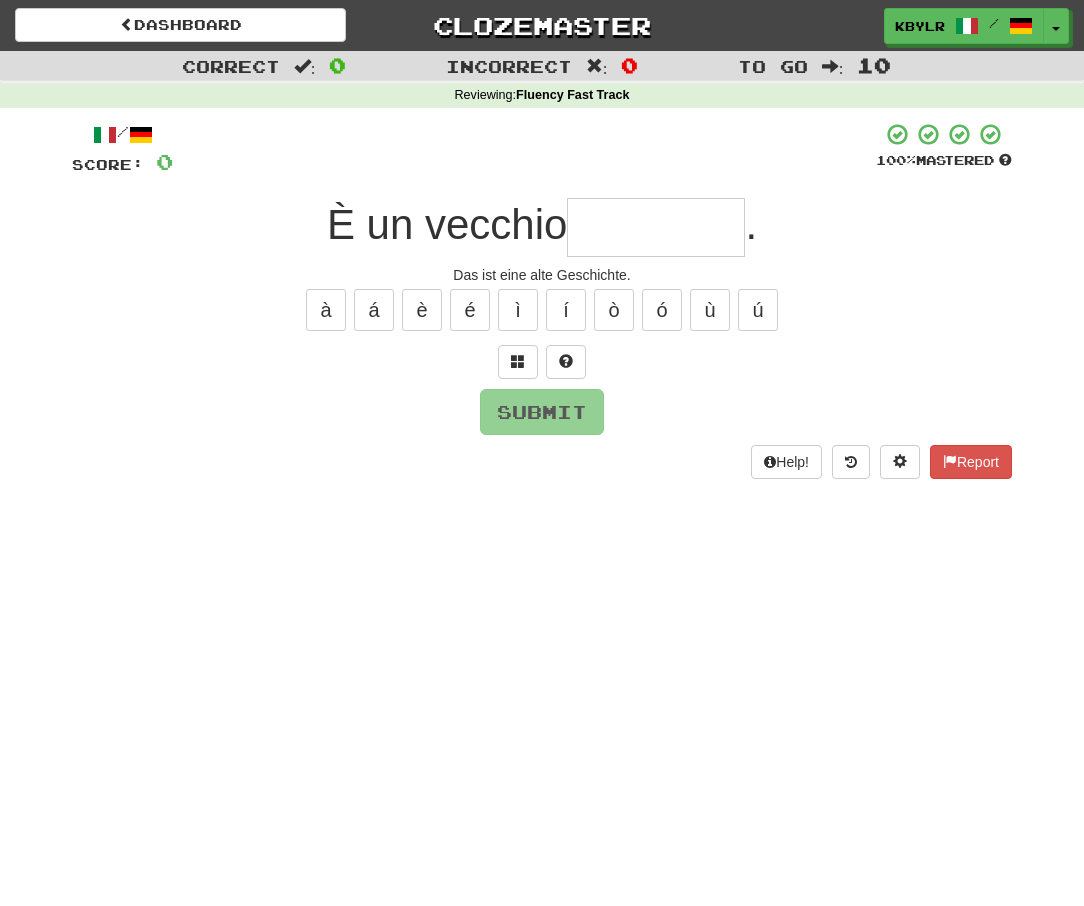 type on "*" 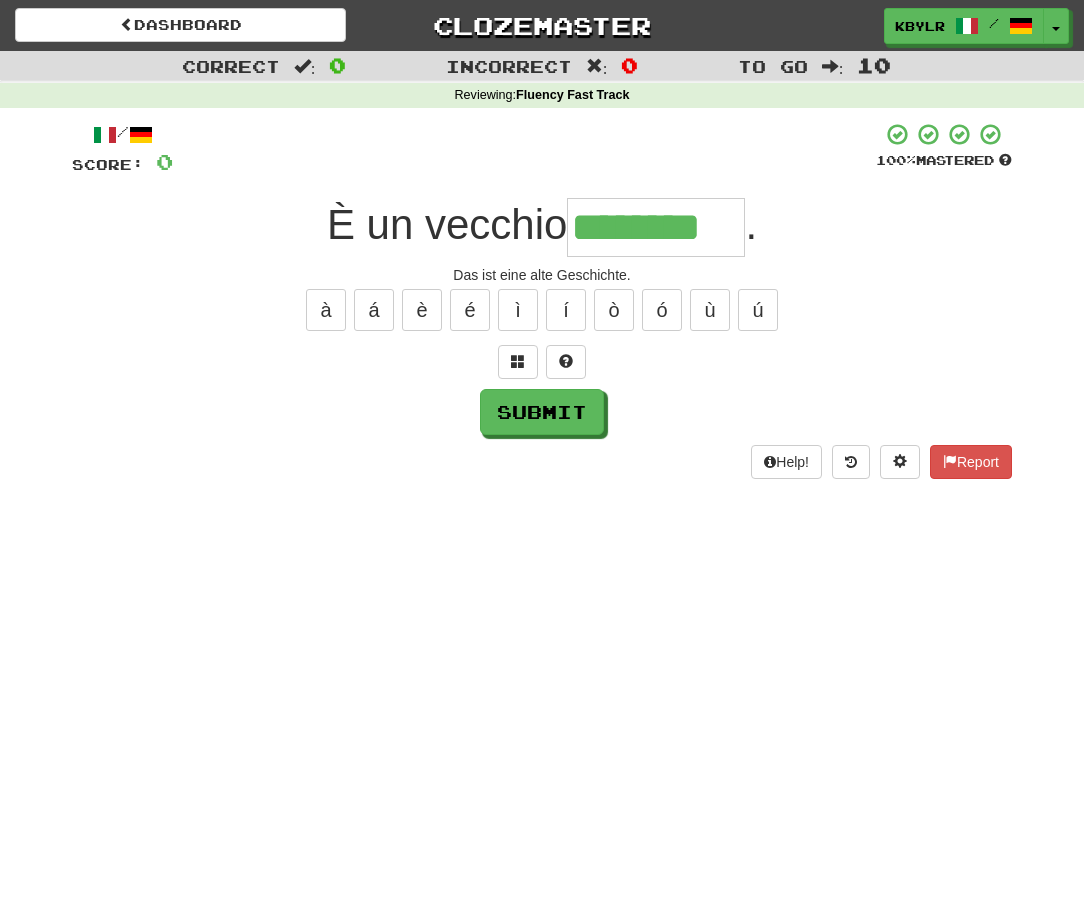 type on "********" 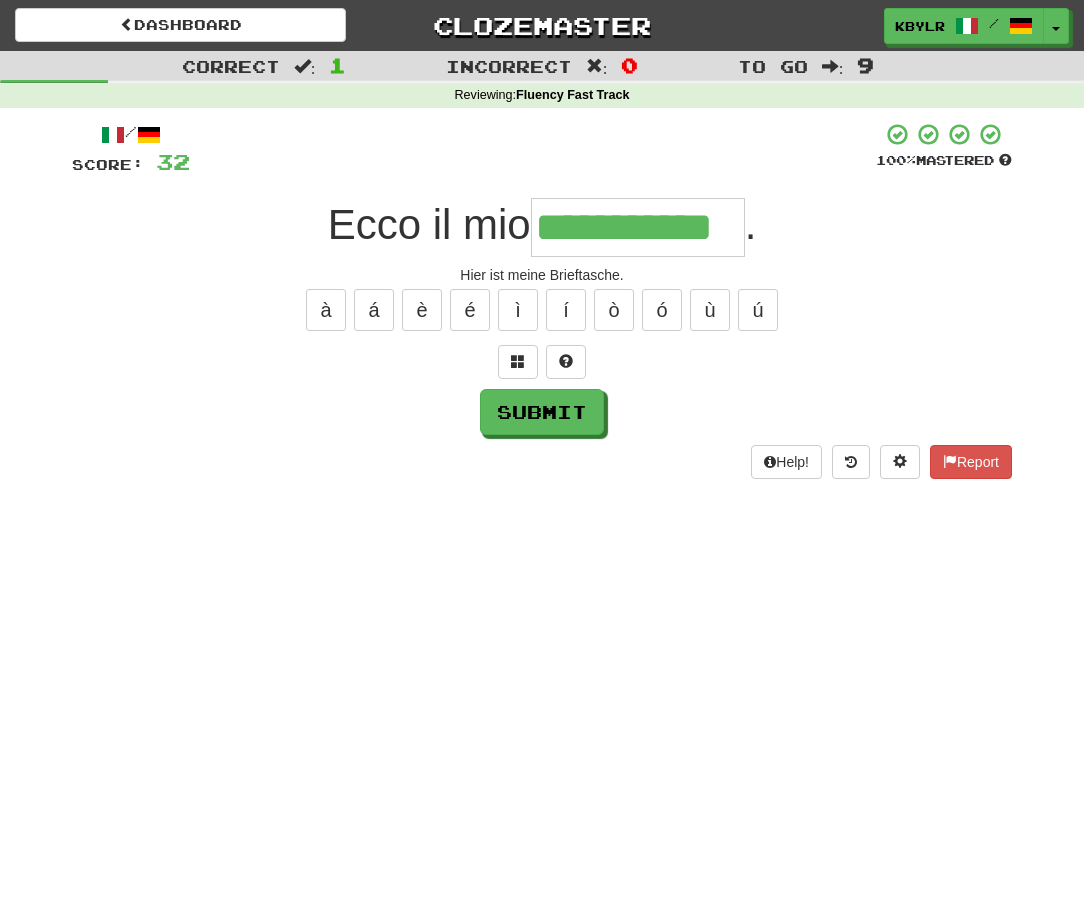 type on "**********" 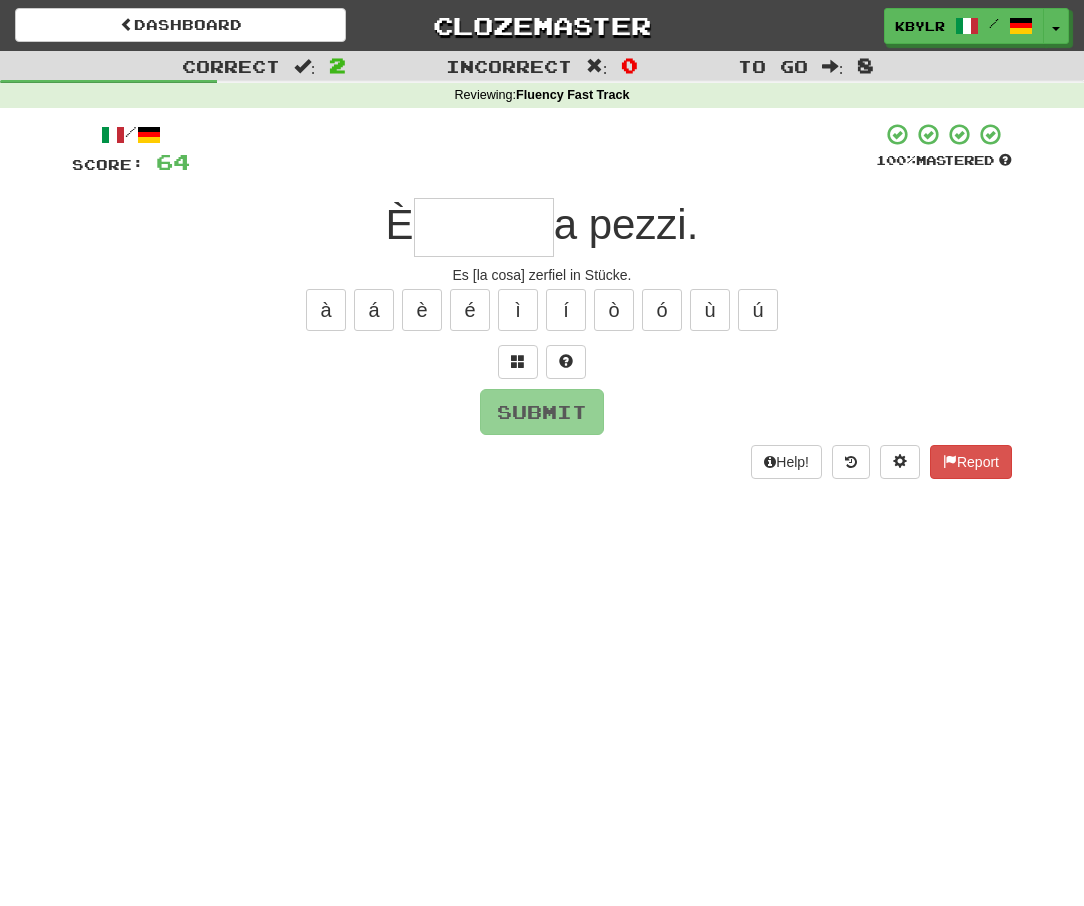 type on "*" 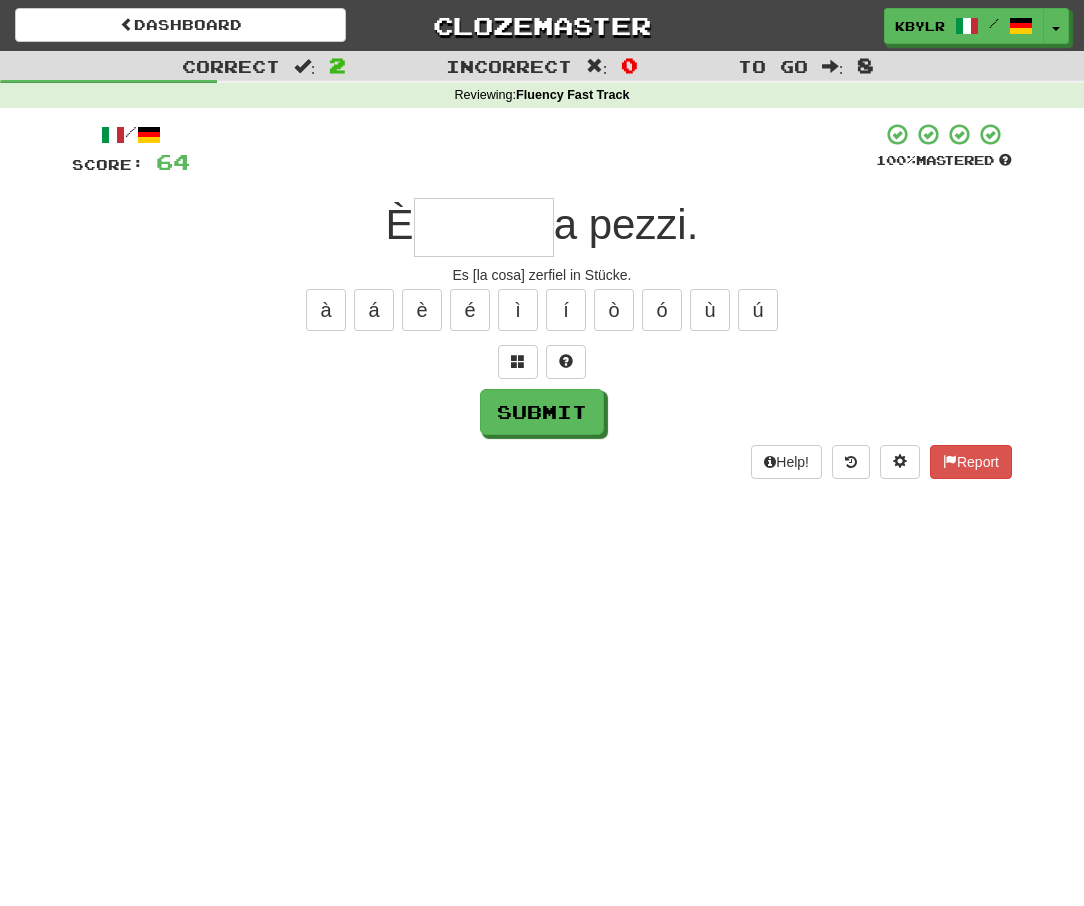 type on "*" 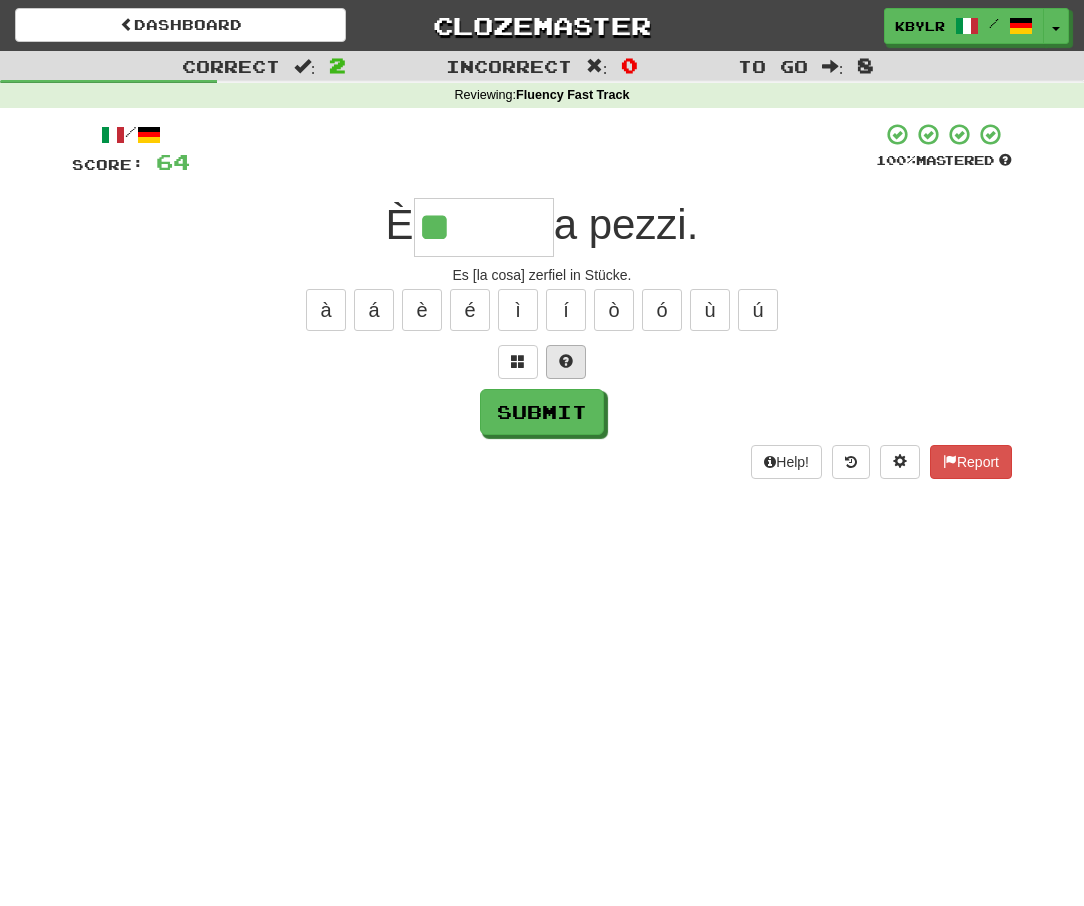 click at bounding box center [566, 362] 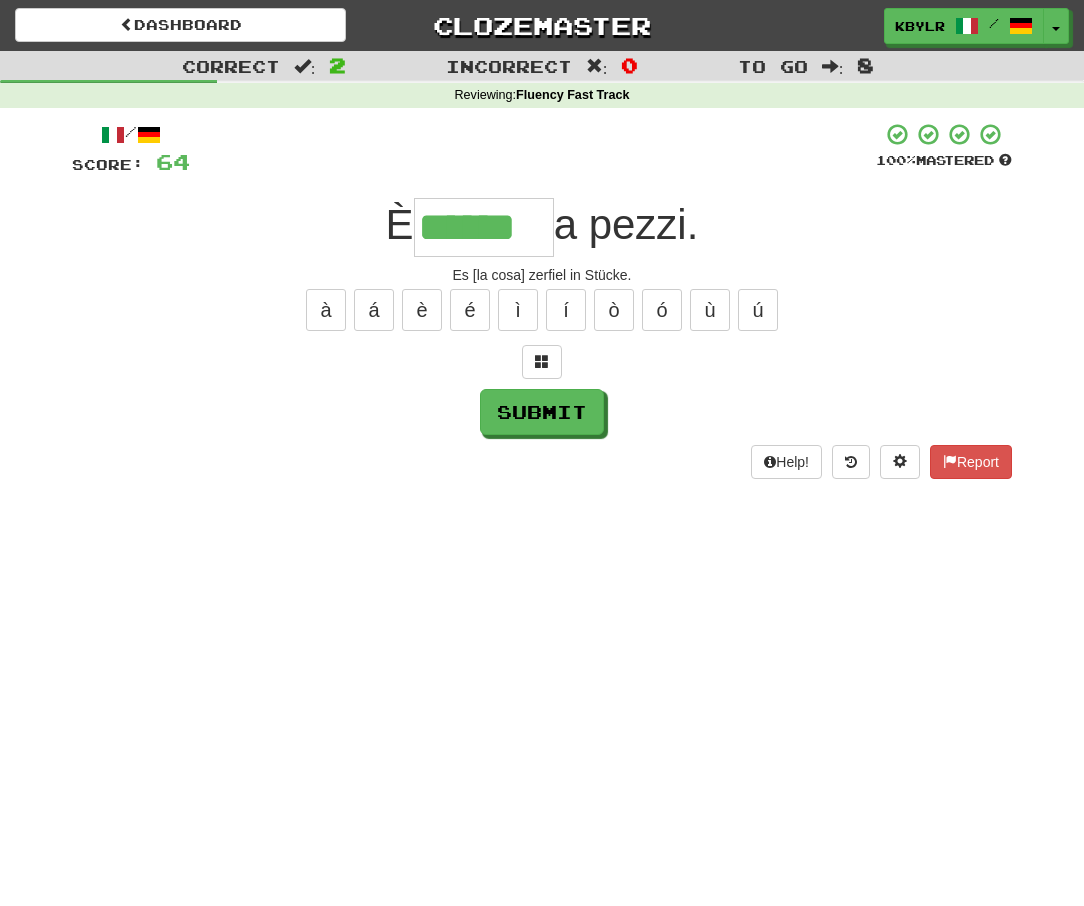 type on "******" 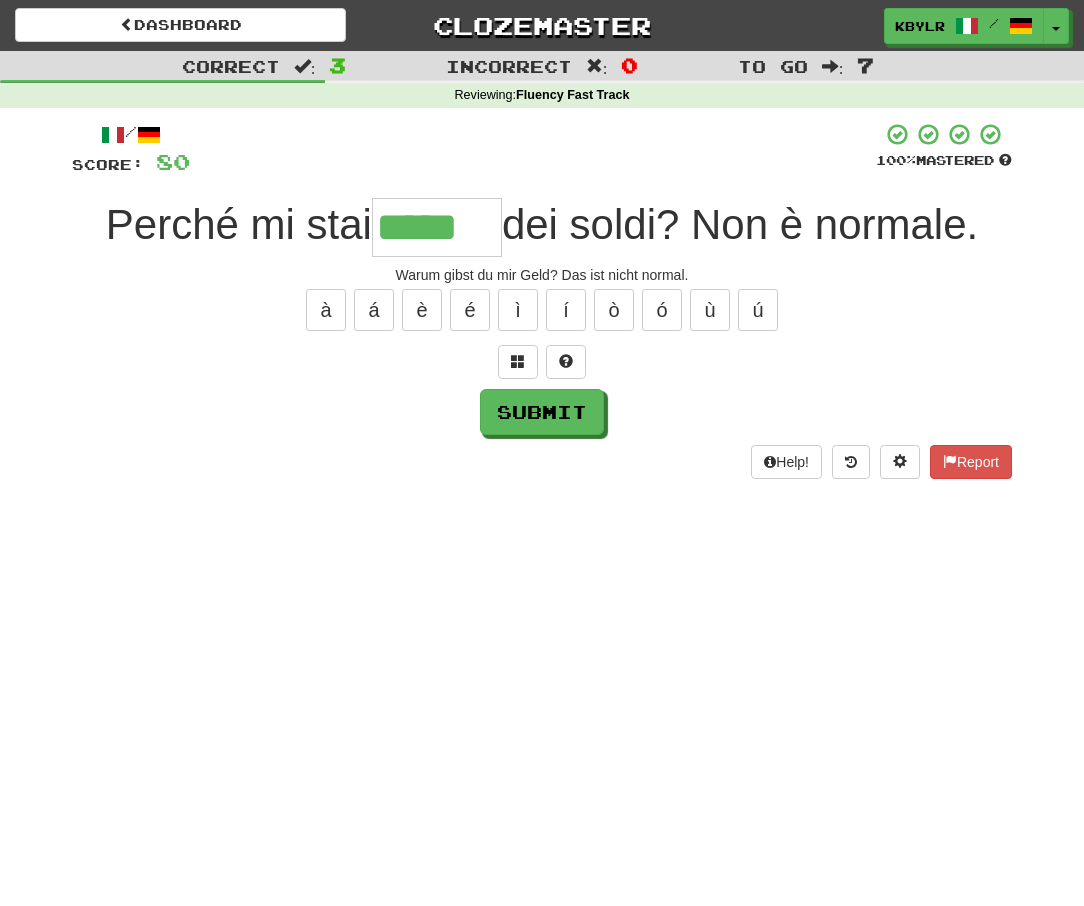 type on "*****" 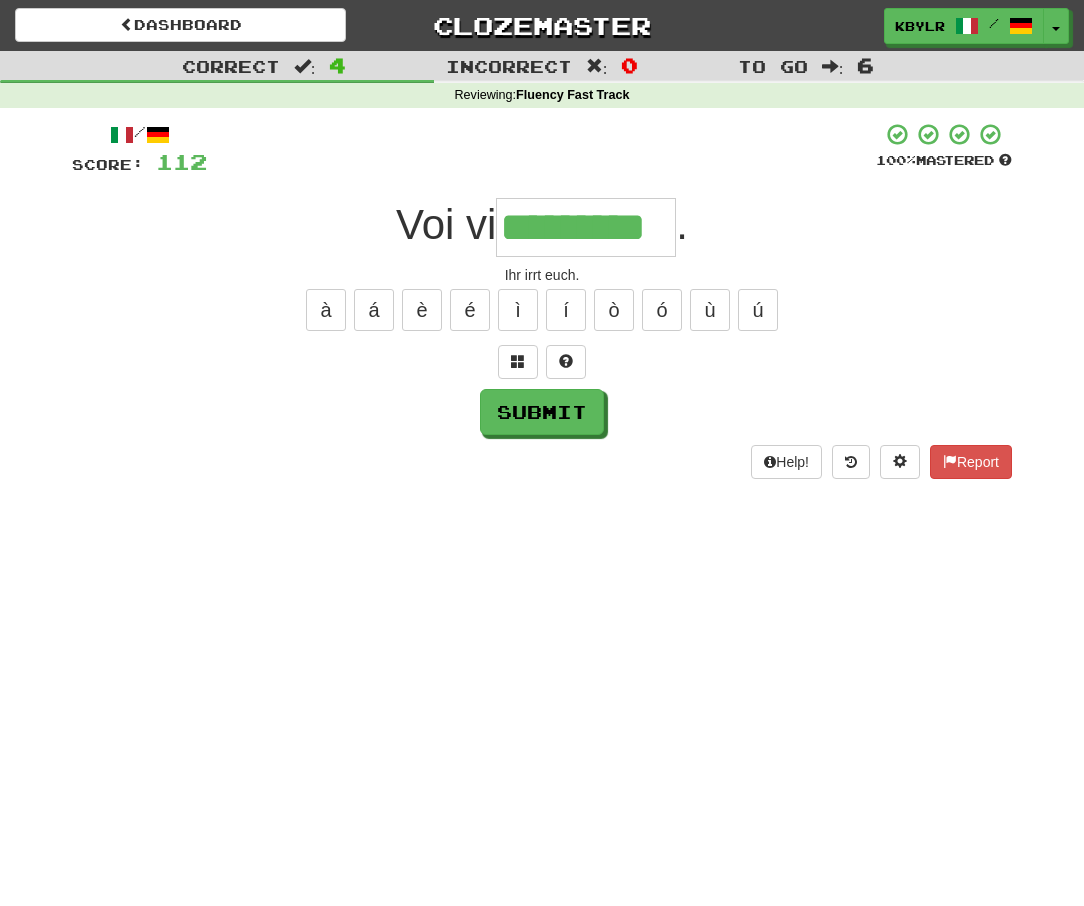 type on "*********" 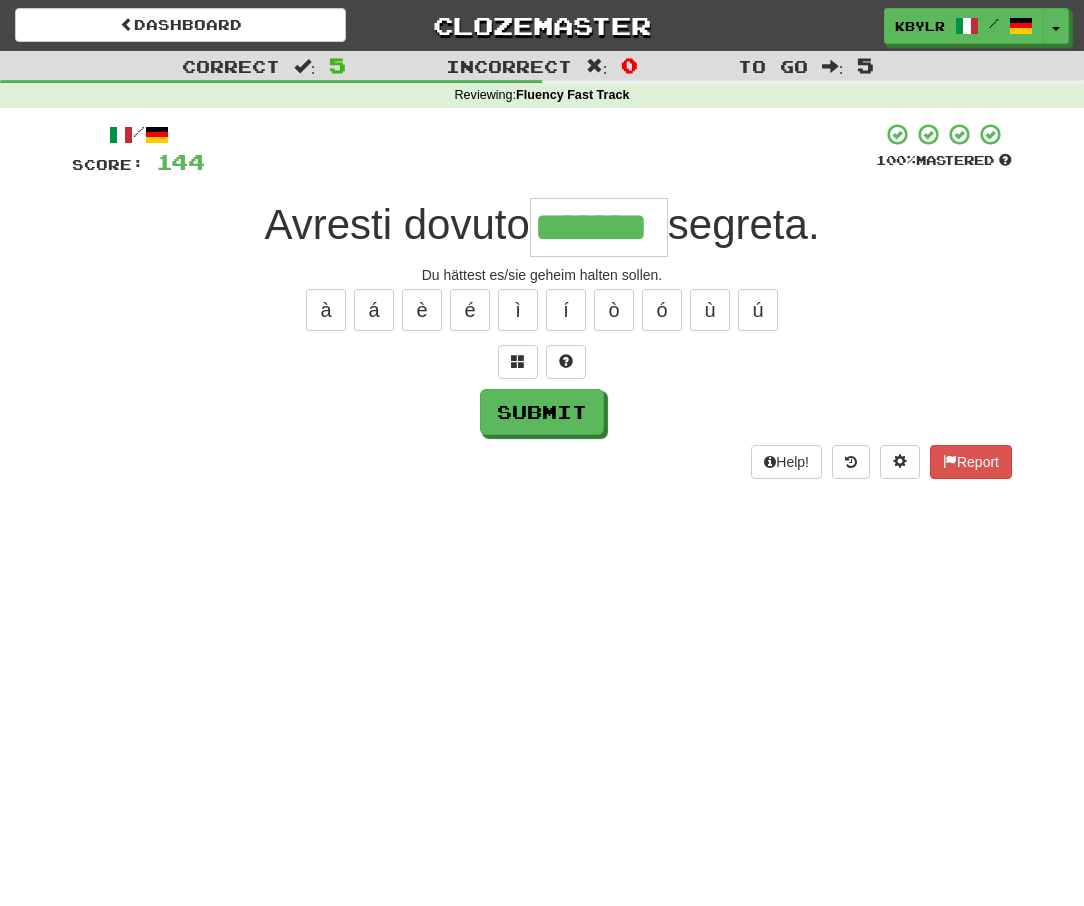 type on "*******" 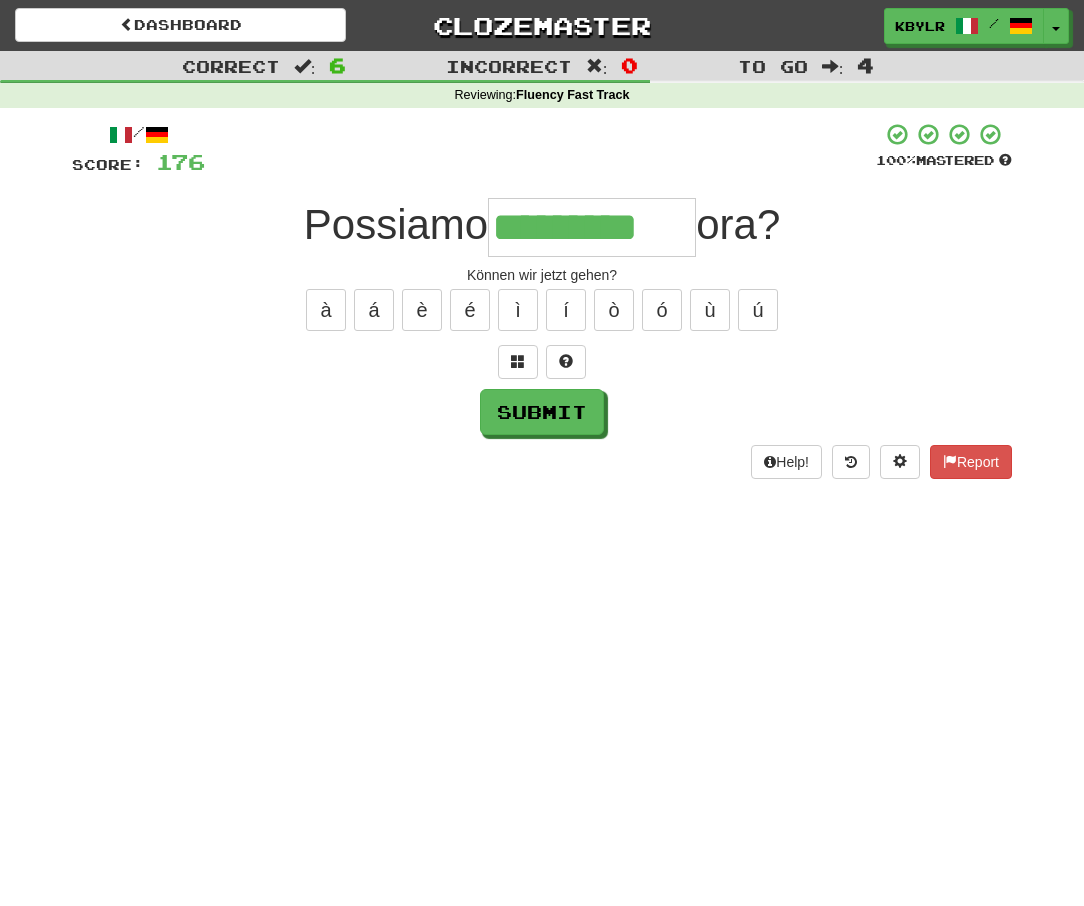 type on "*********" 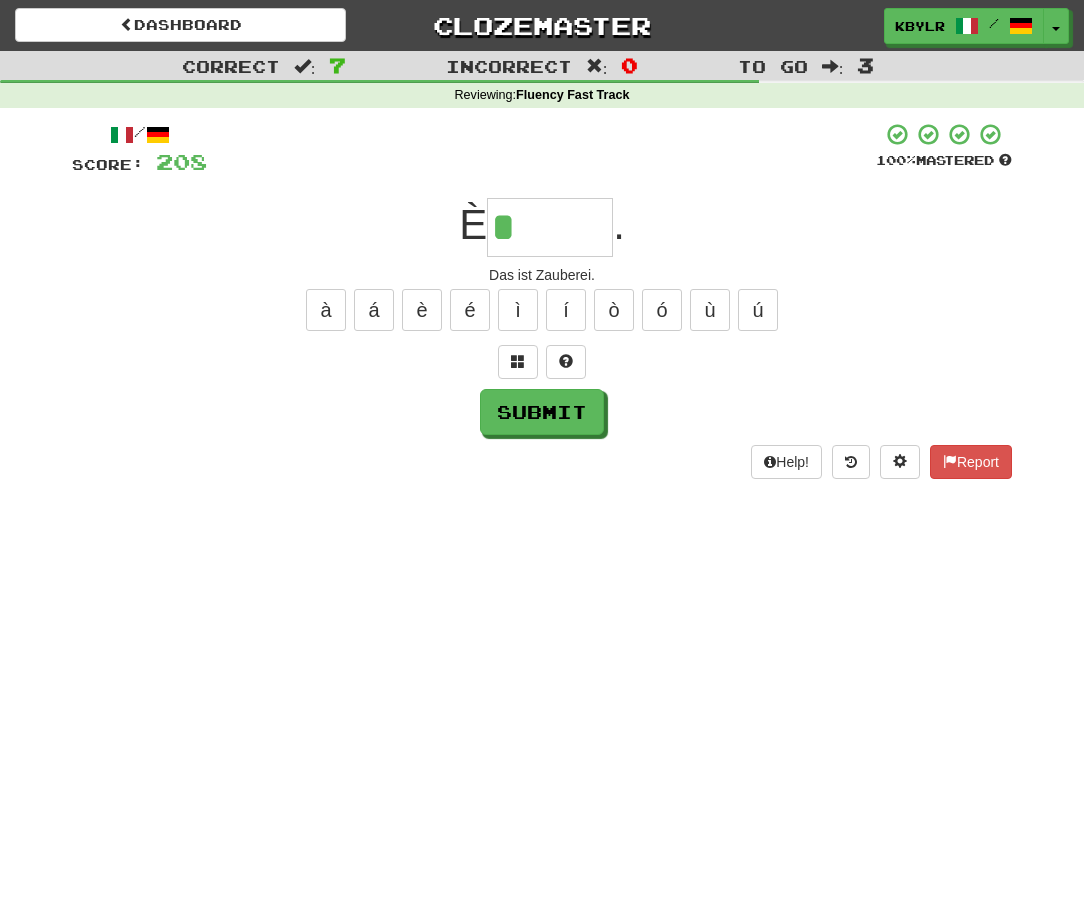 type on "*****" 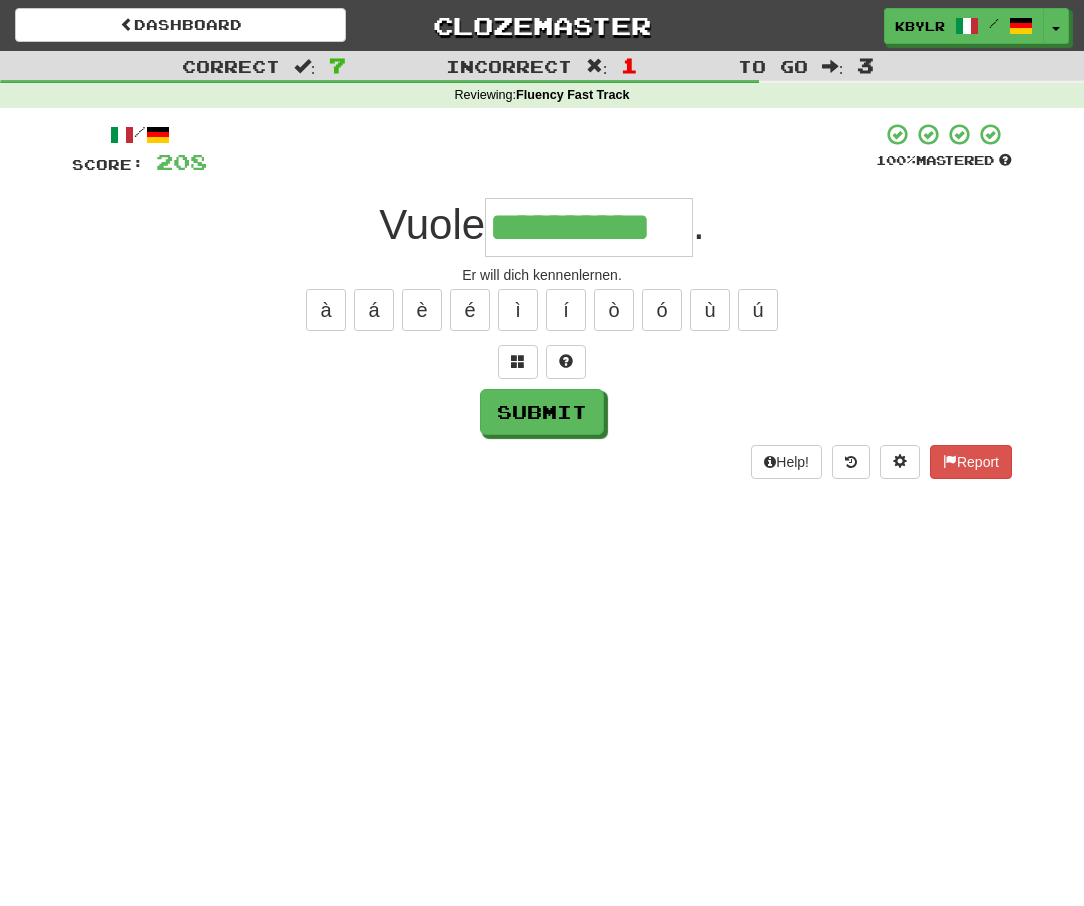 type on "**********" 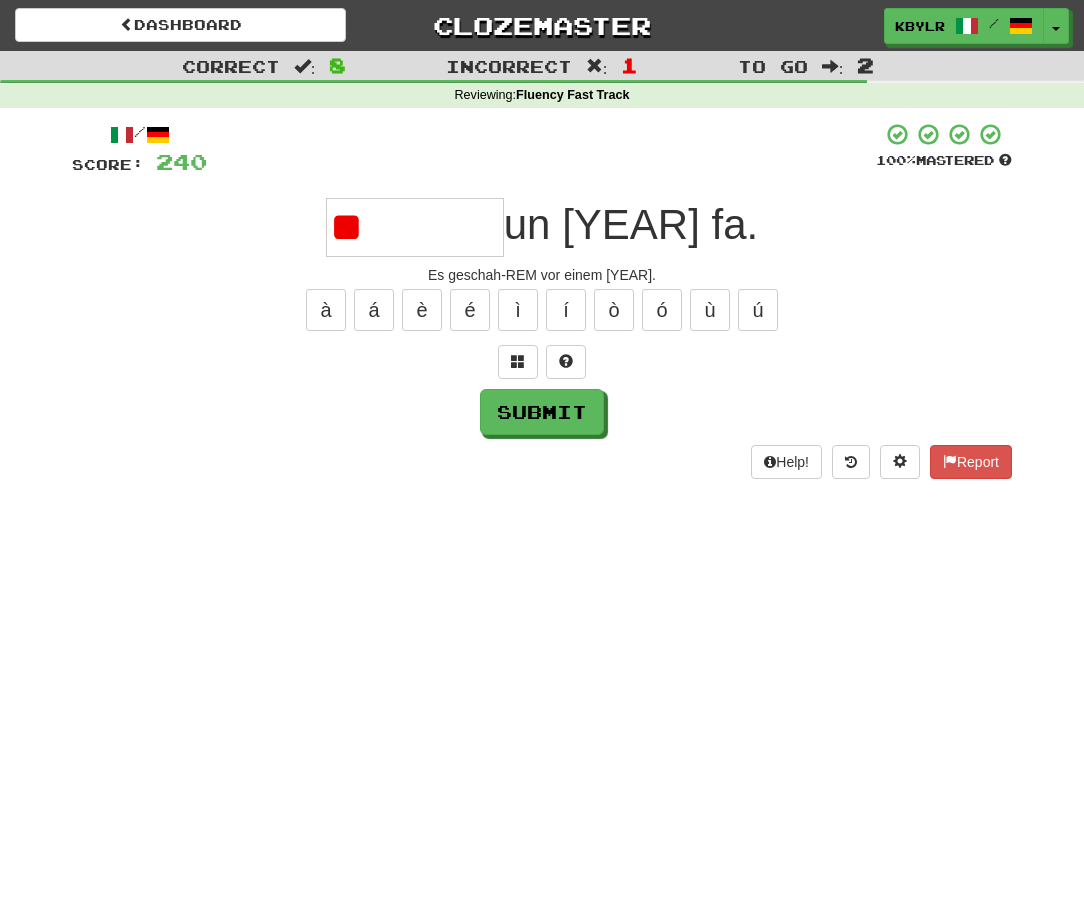 type on "*" 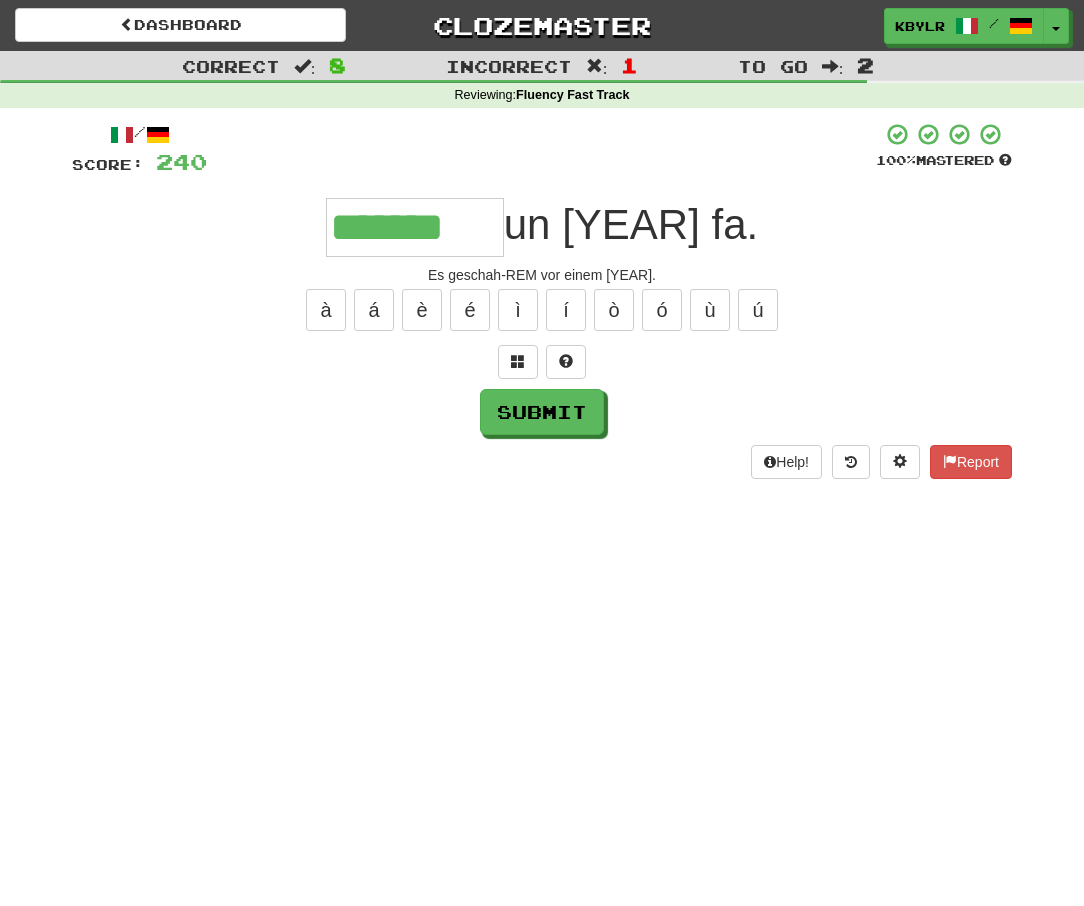 type on "*******" 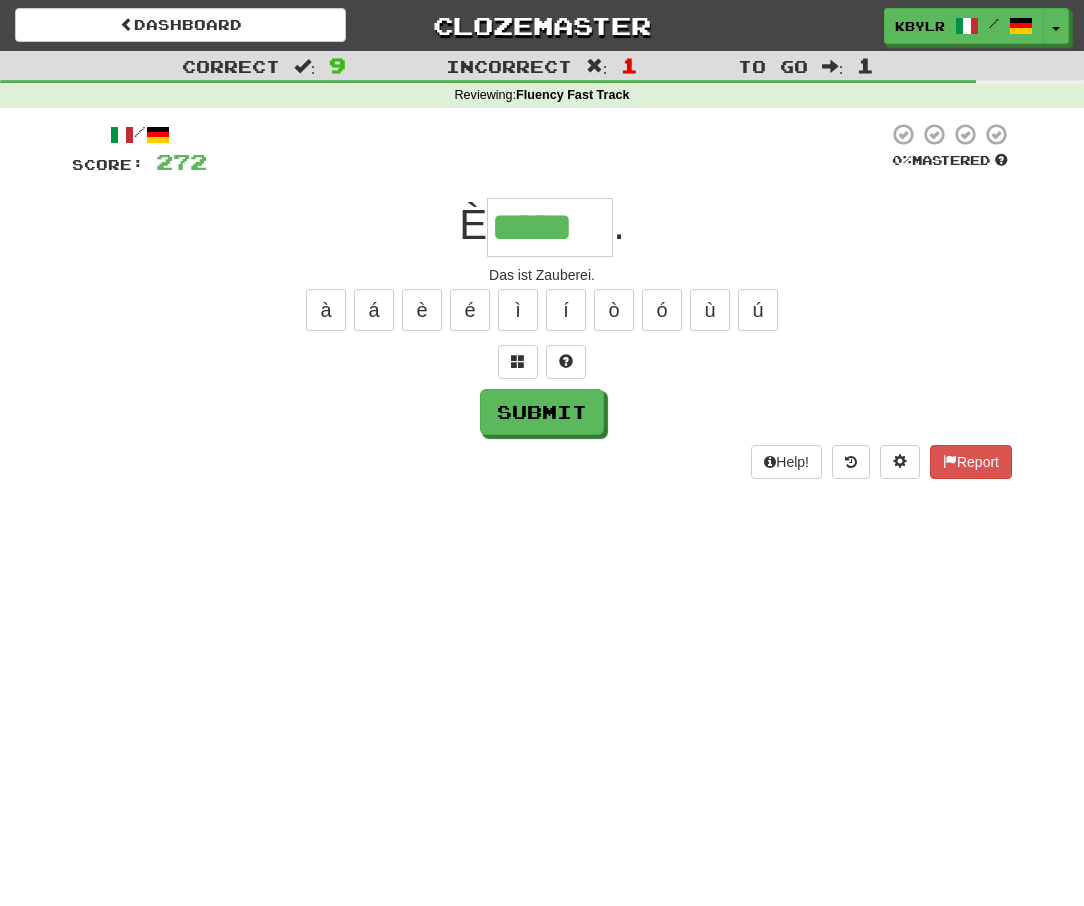 type on "*****" 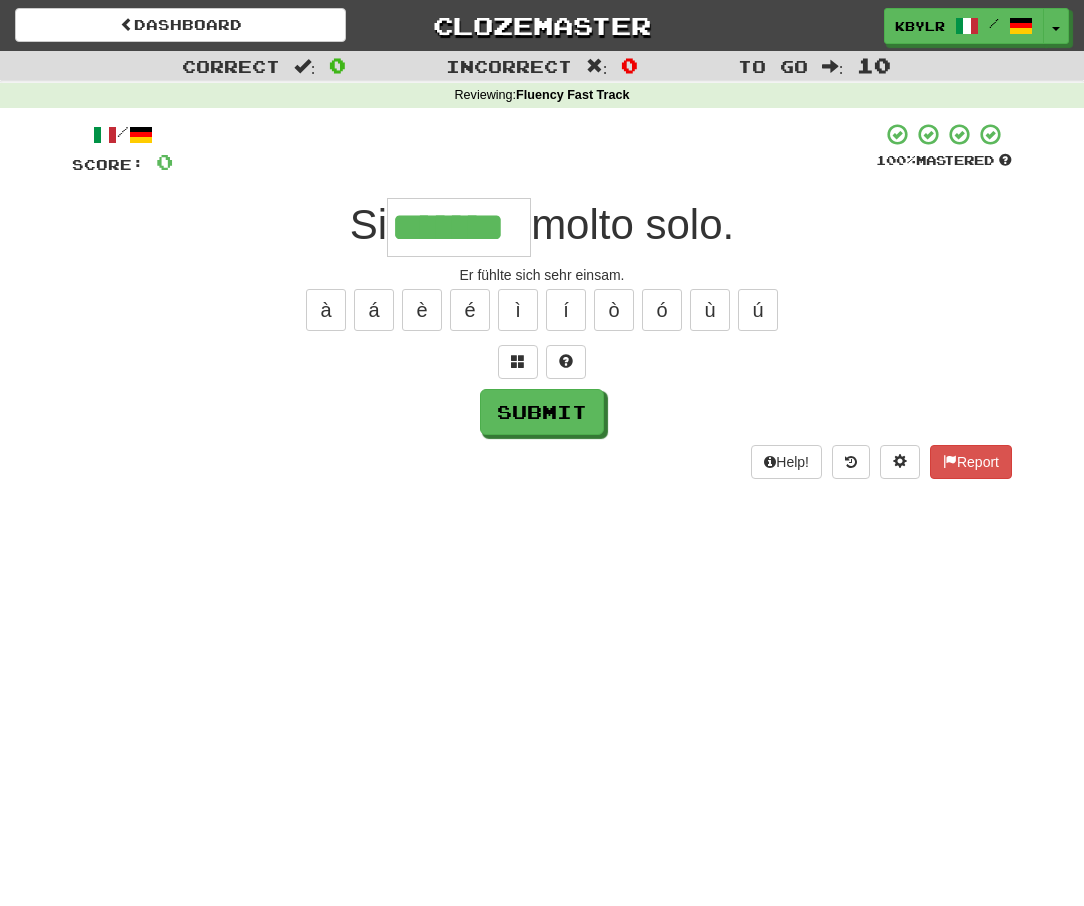 type on "*******" 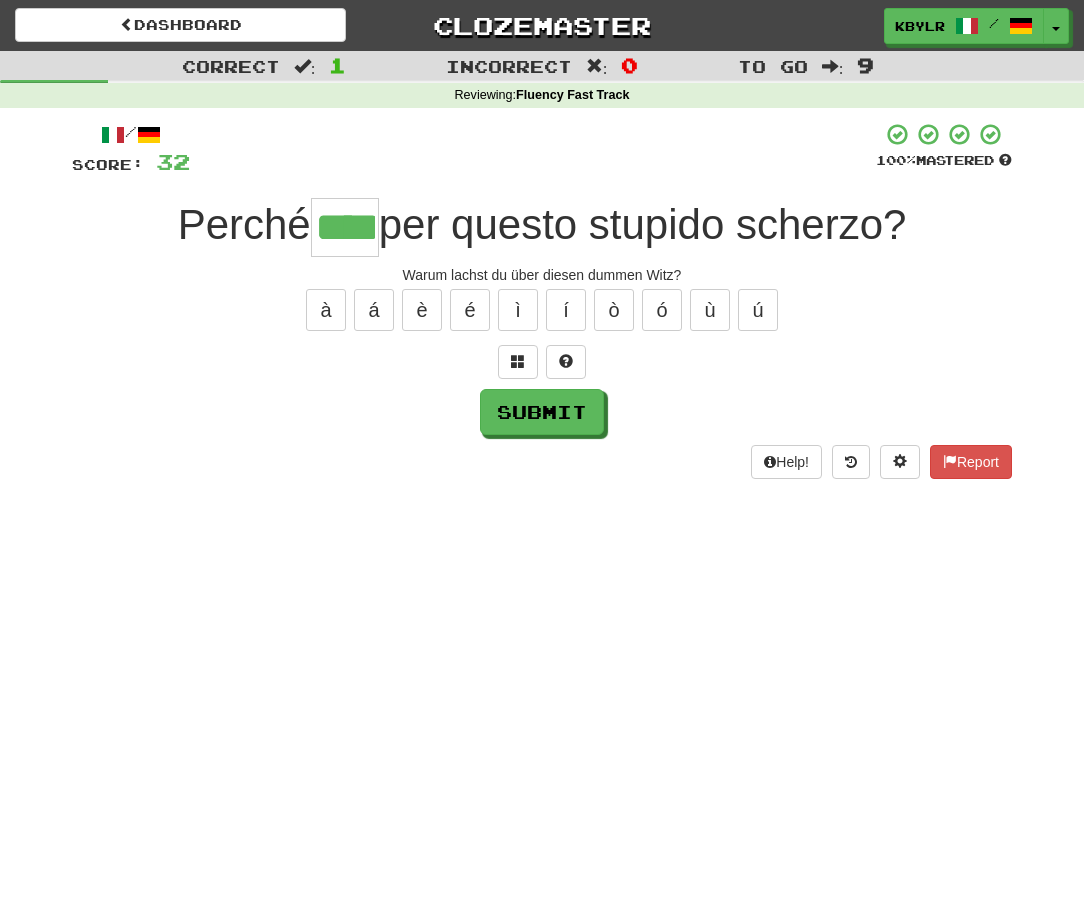 type on "****" 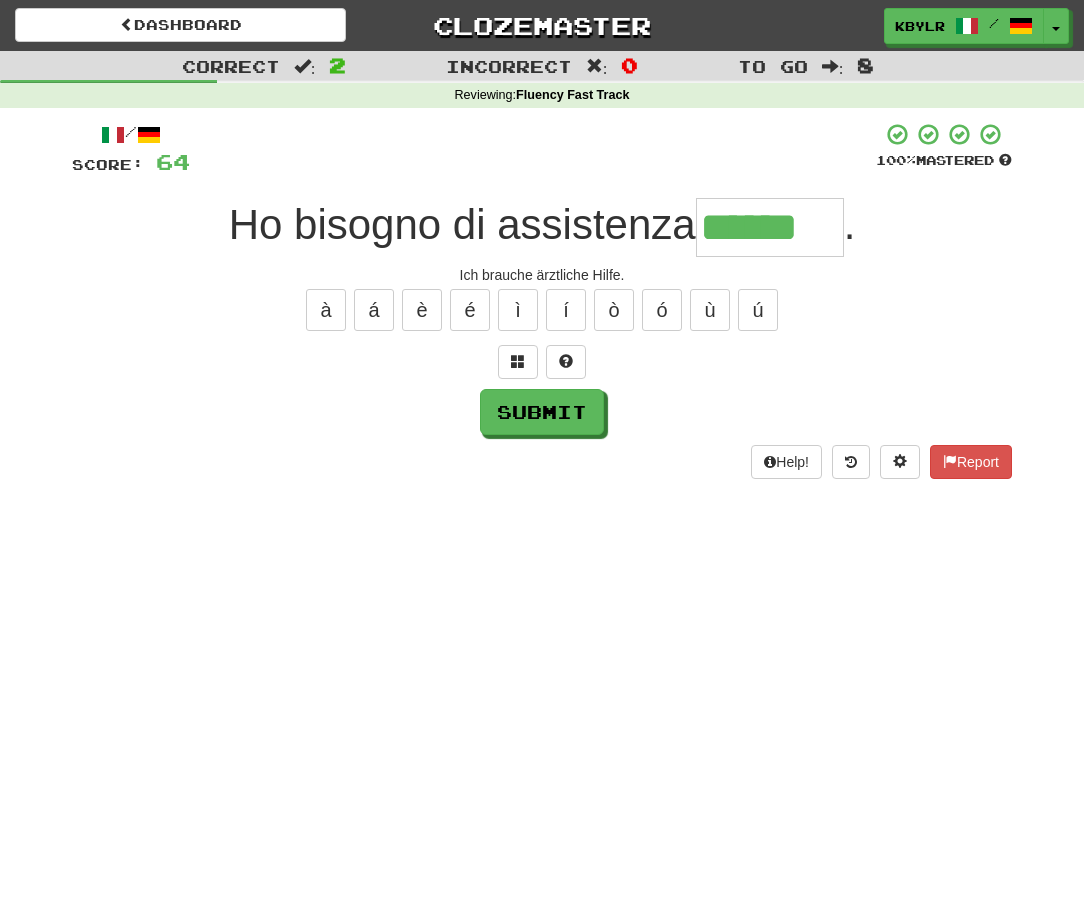 type on "******" 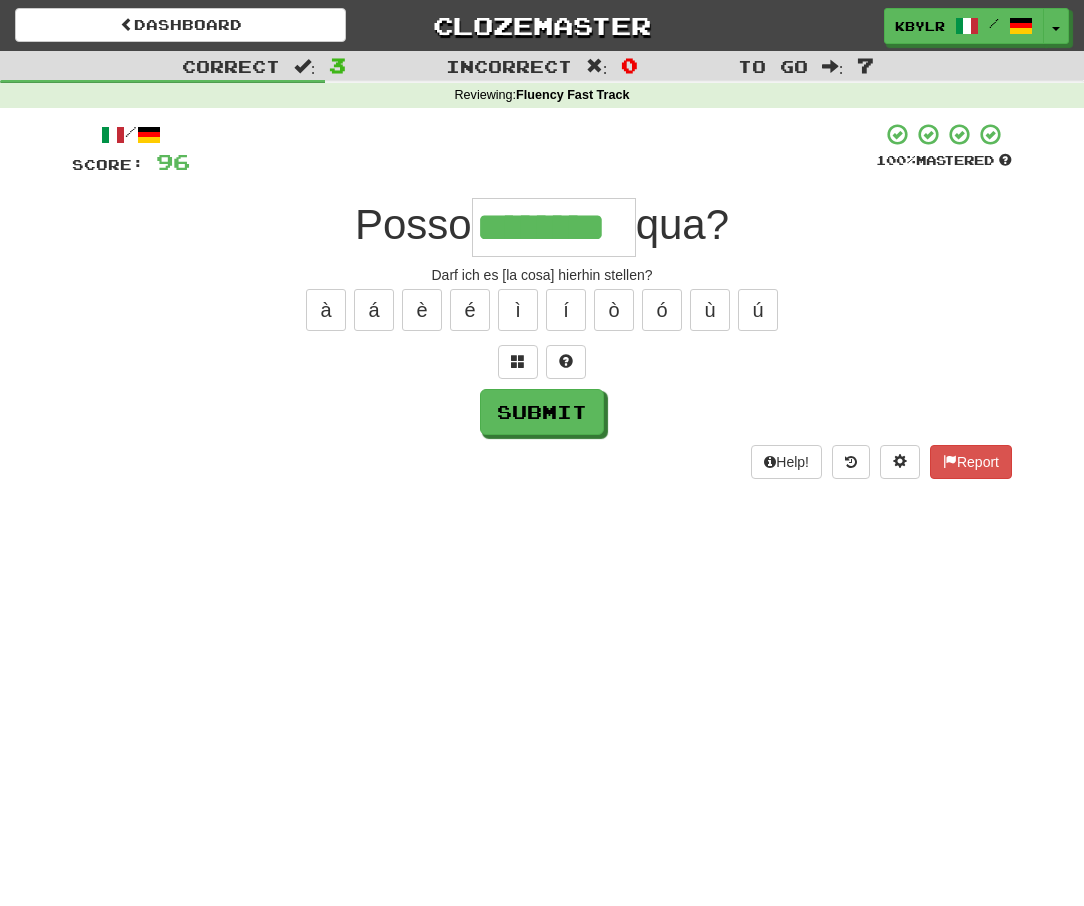 type on "********" 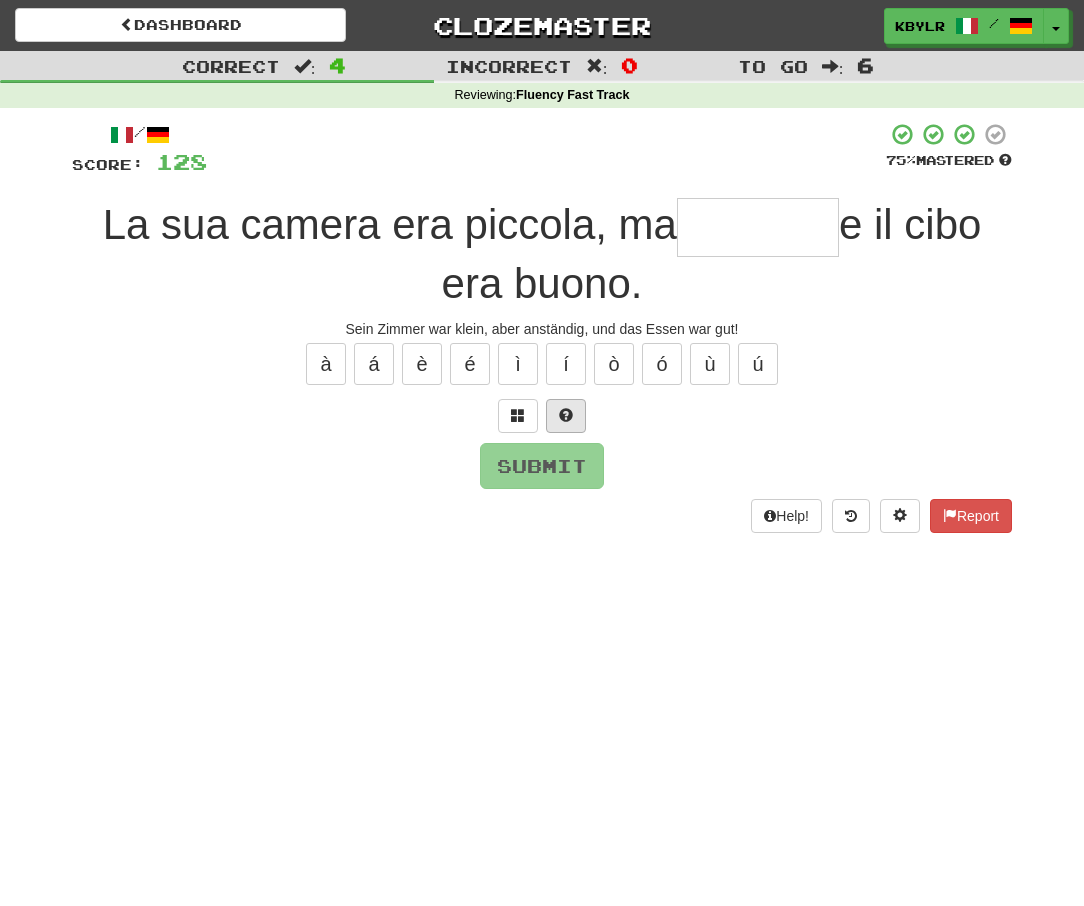 click at bounding box center (566, 415) 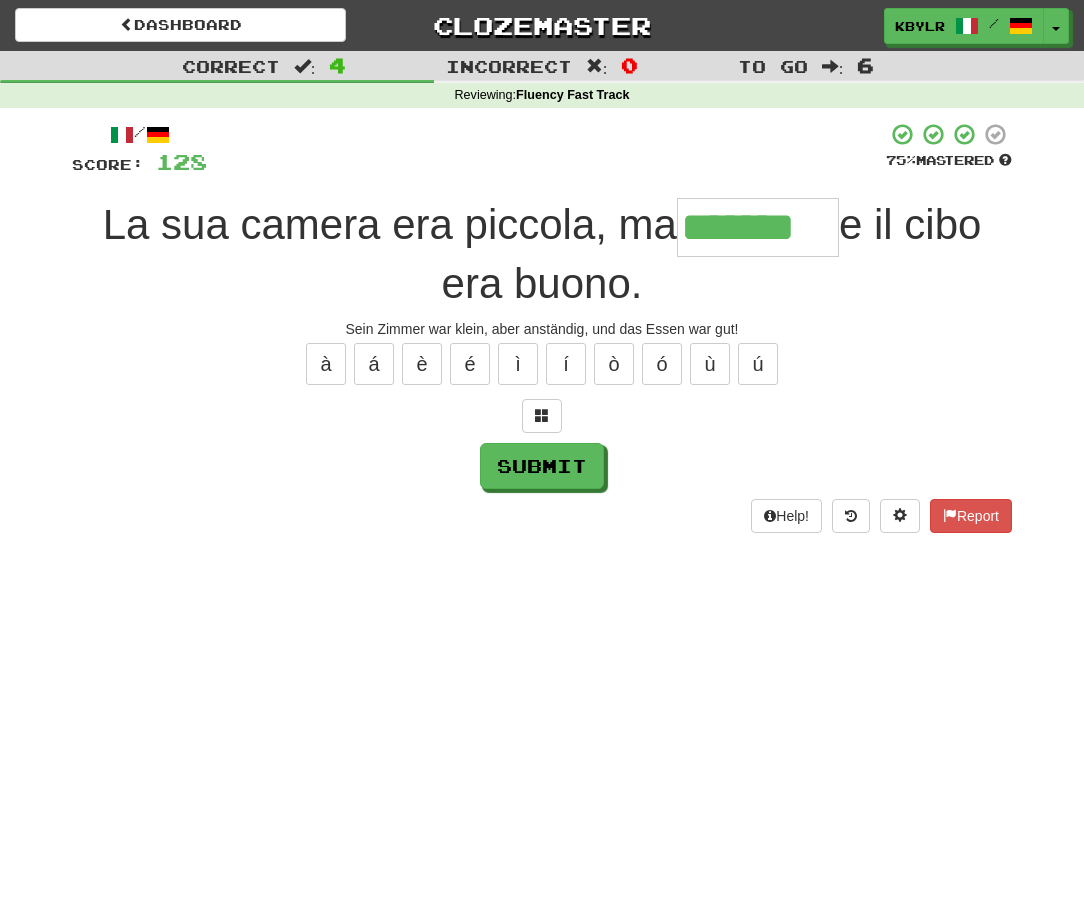 type on "*******" 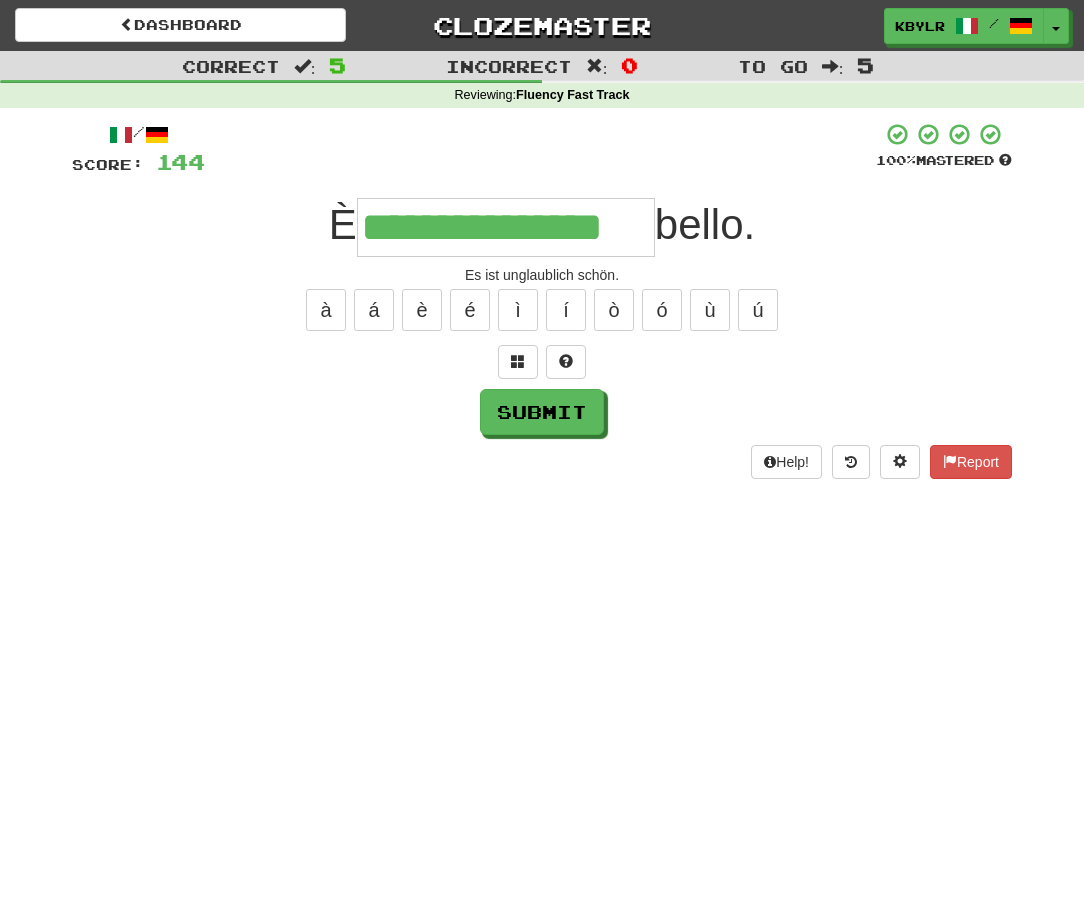 type on "**********" 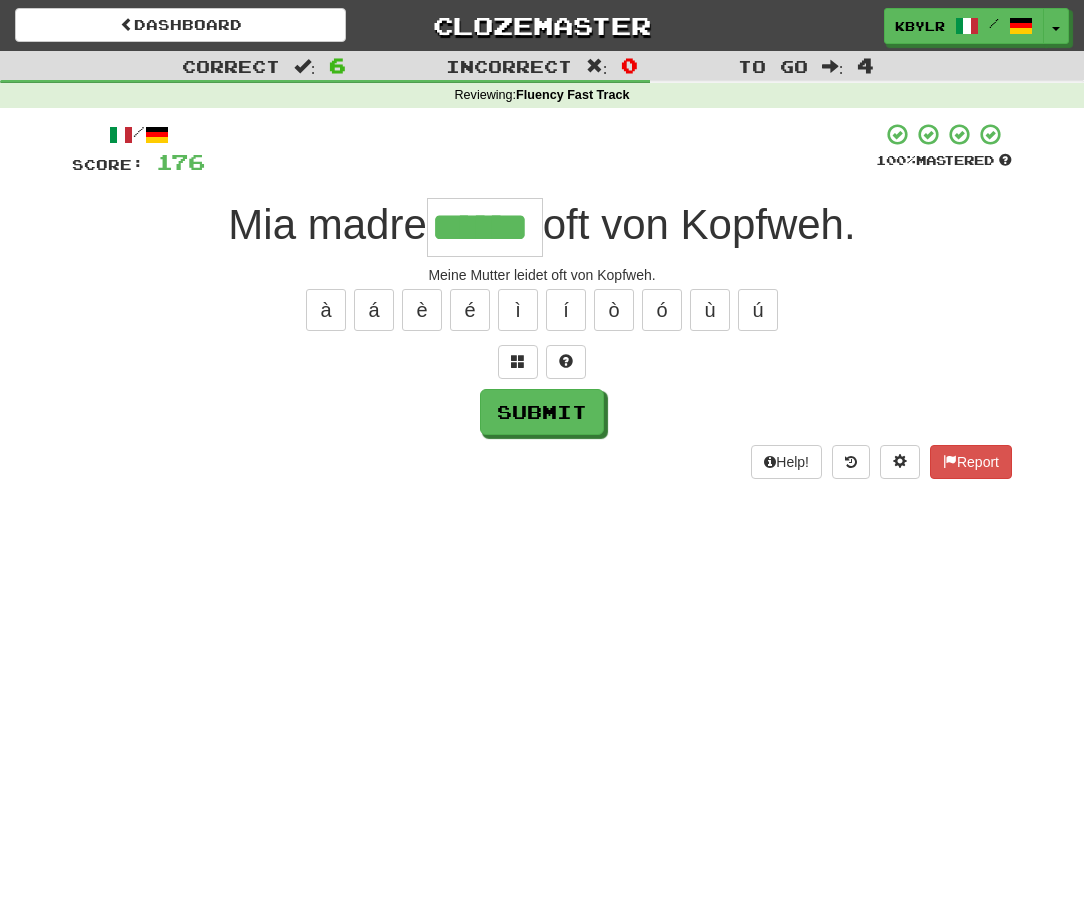 type on "******" 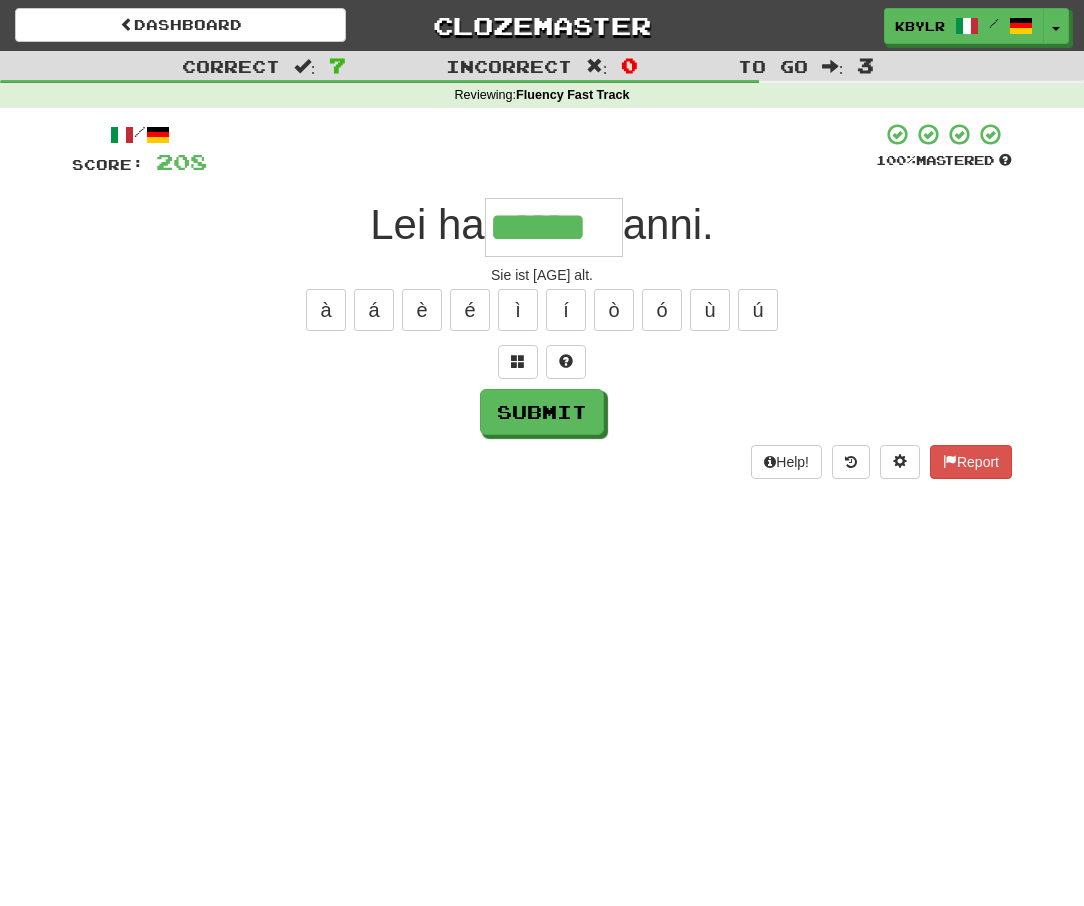 type on "******" 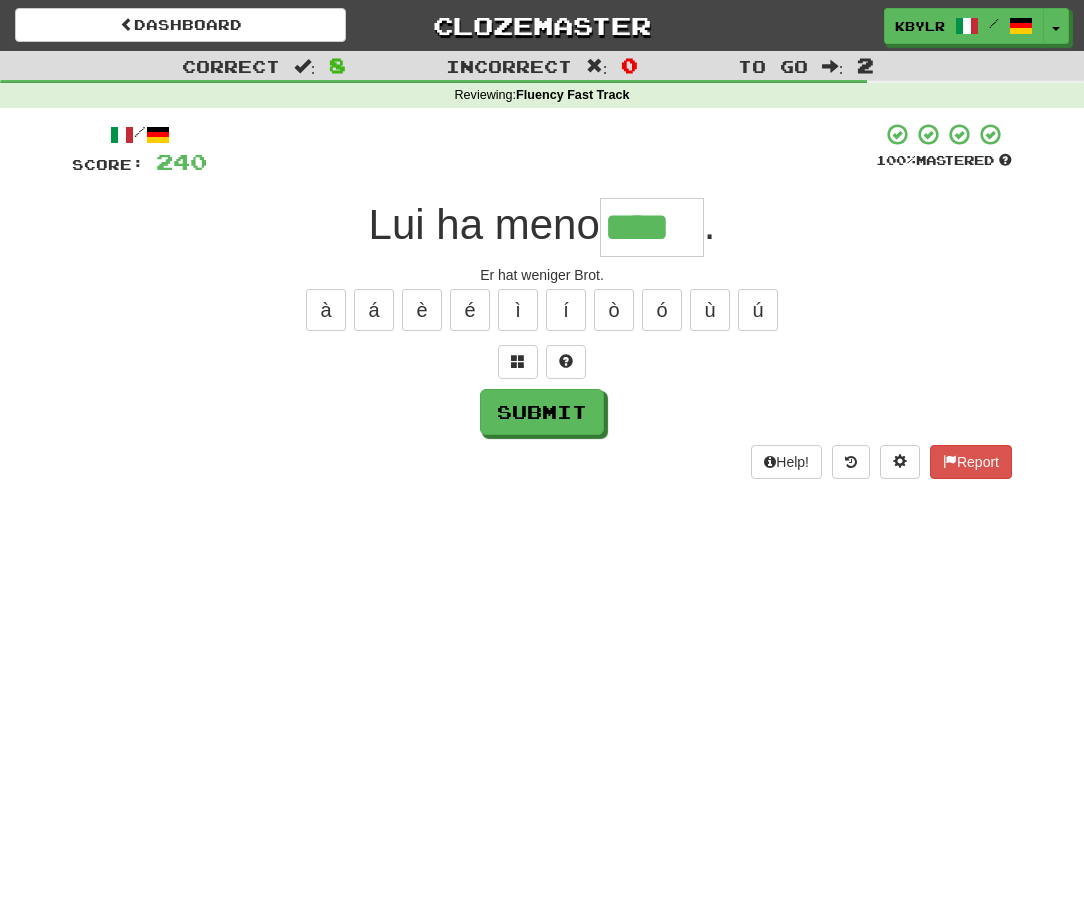 type on "****" 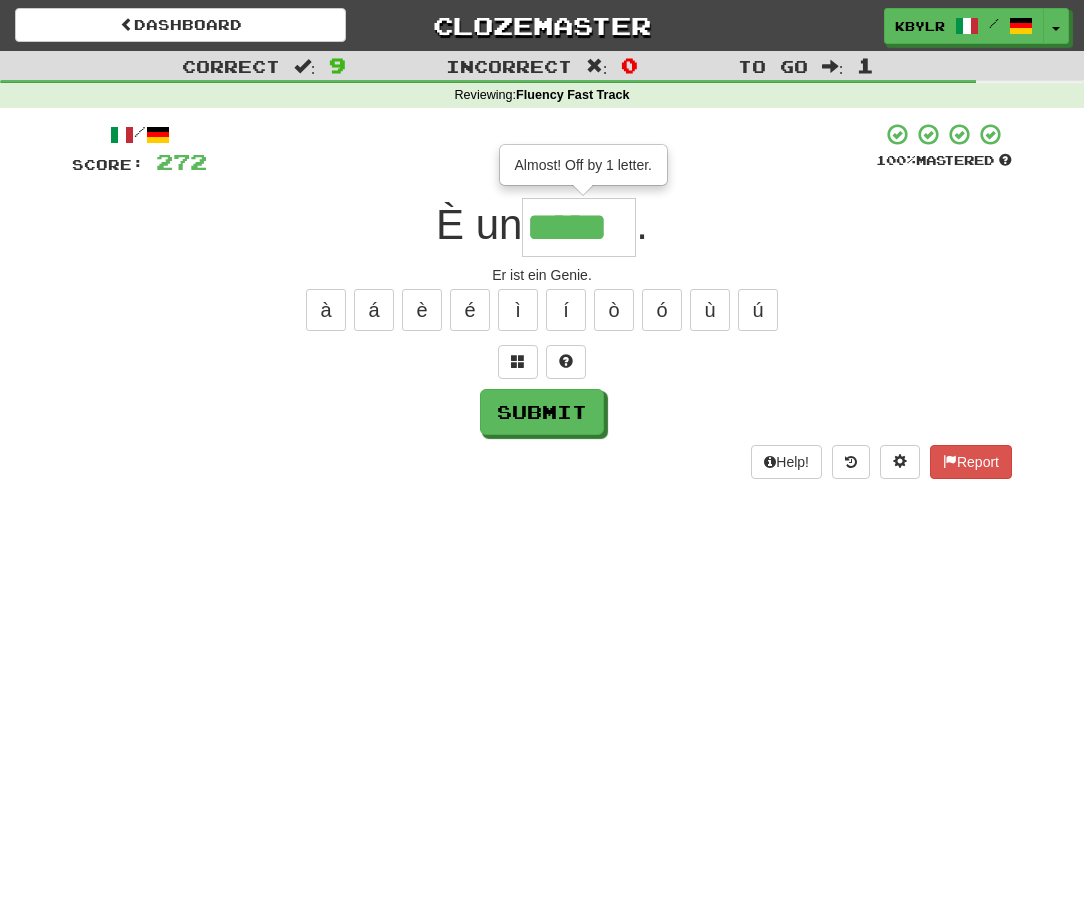 type on "*****" 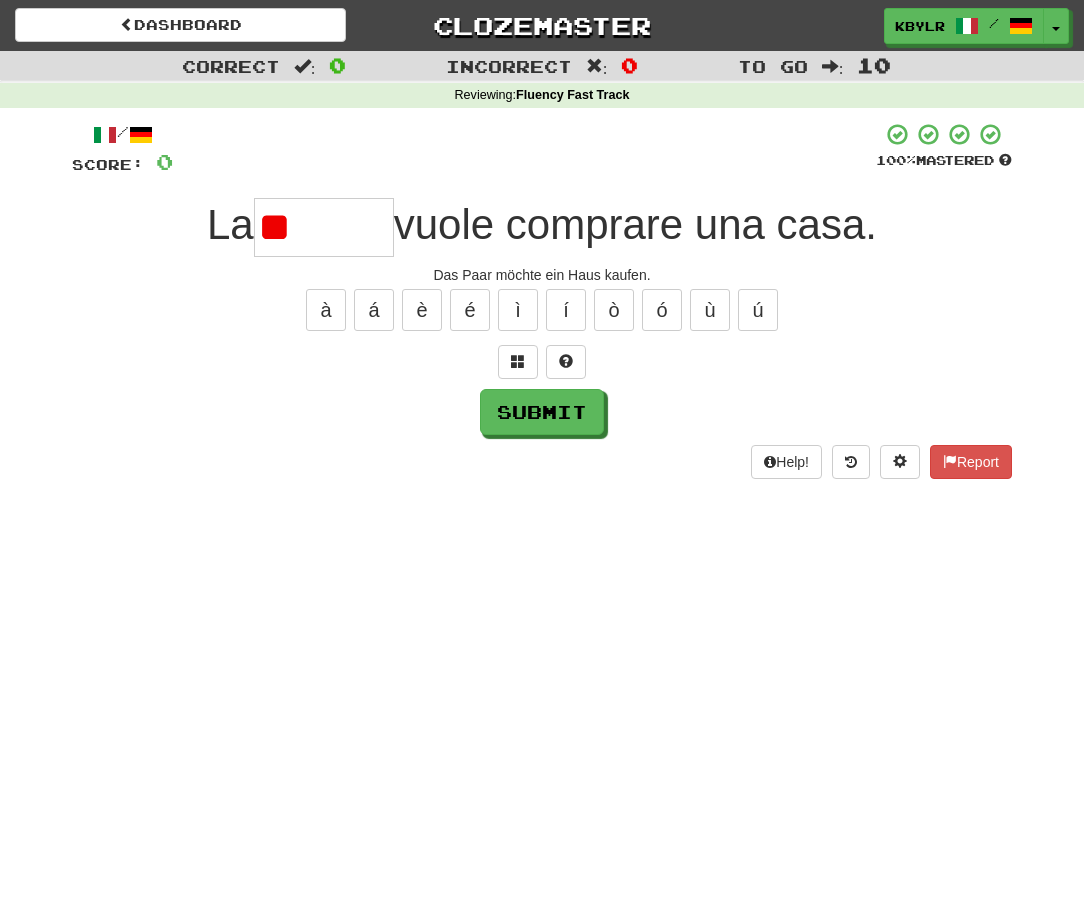 type on "*" 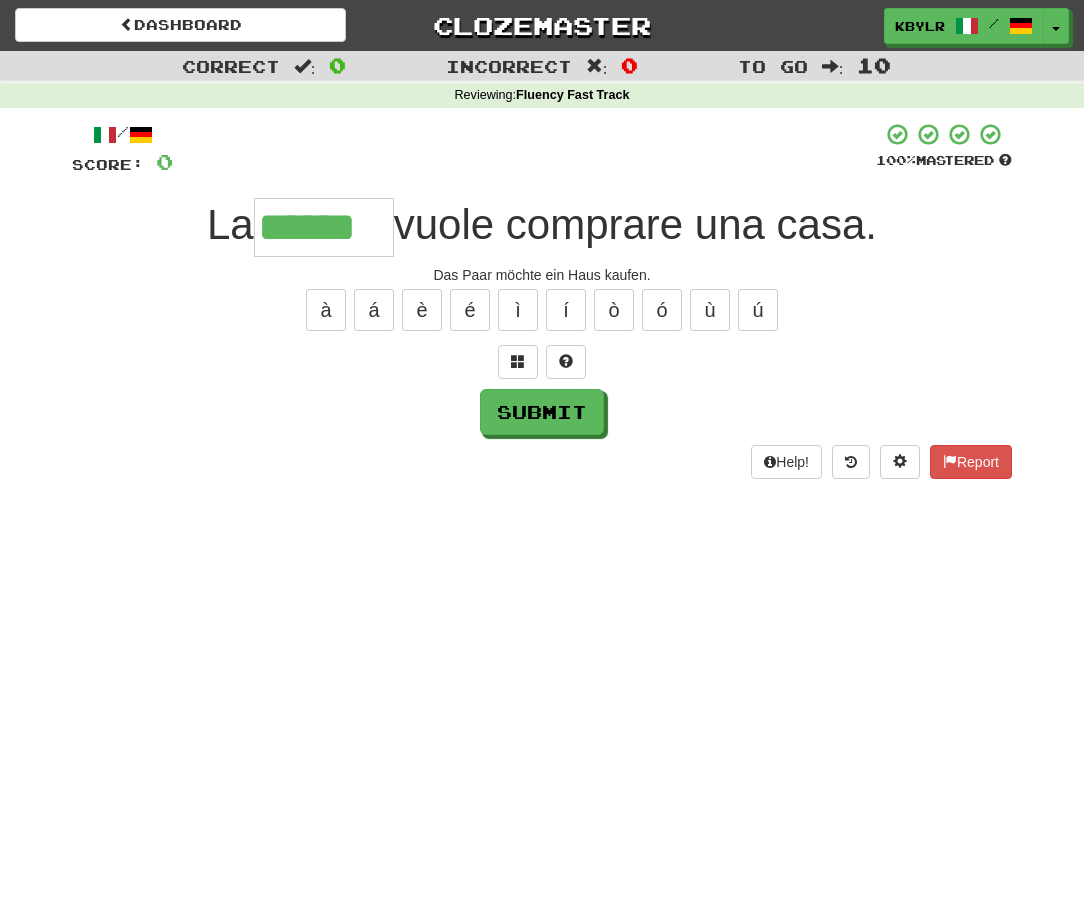 type on "******" 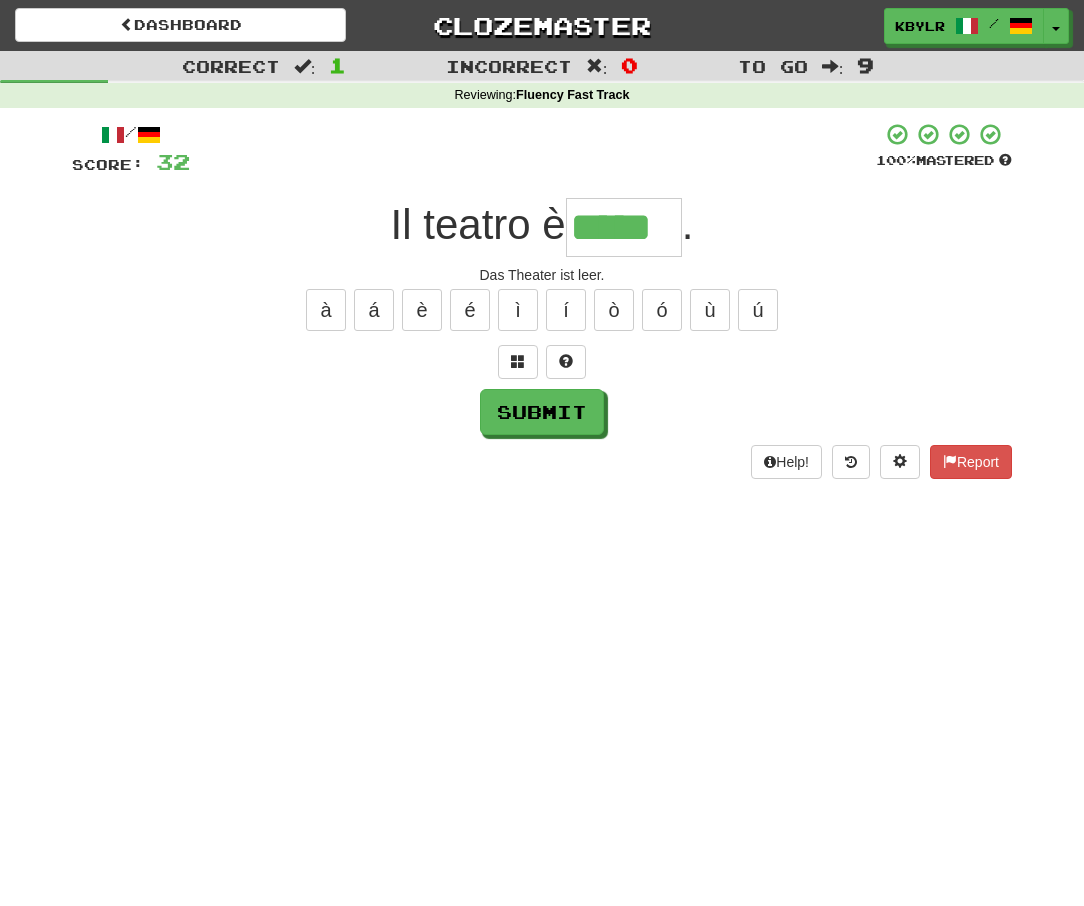 type on "*****" 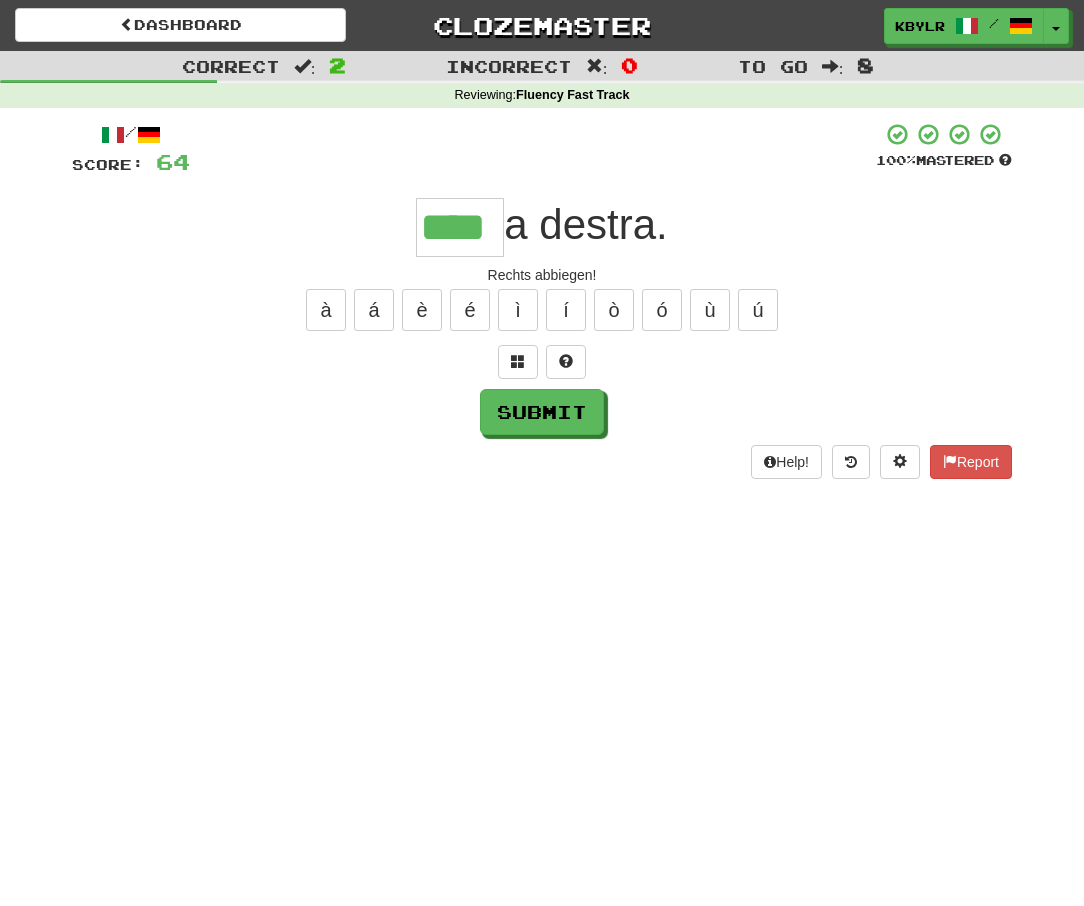 type on "****" 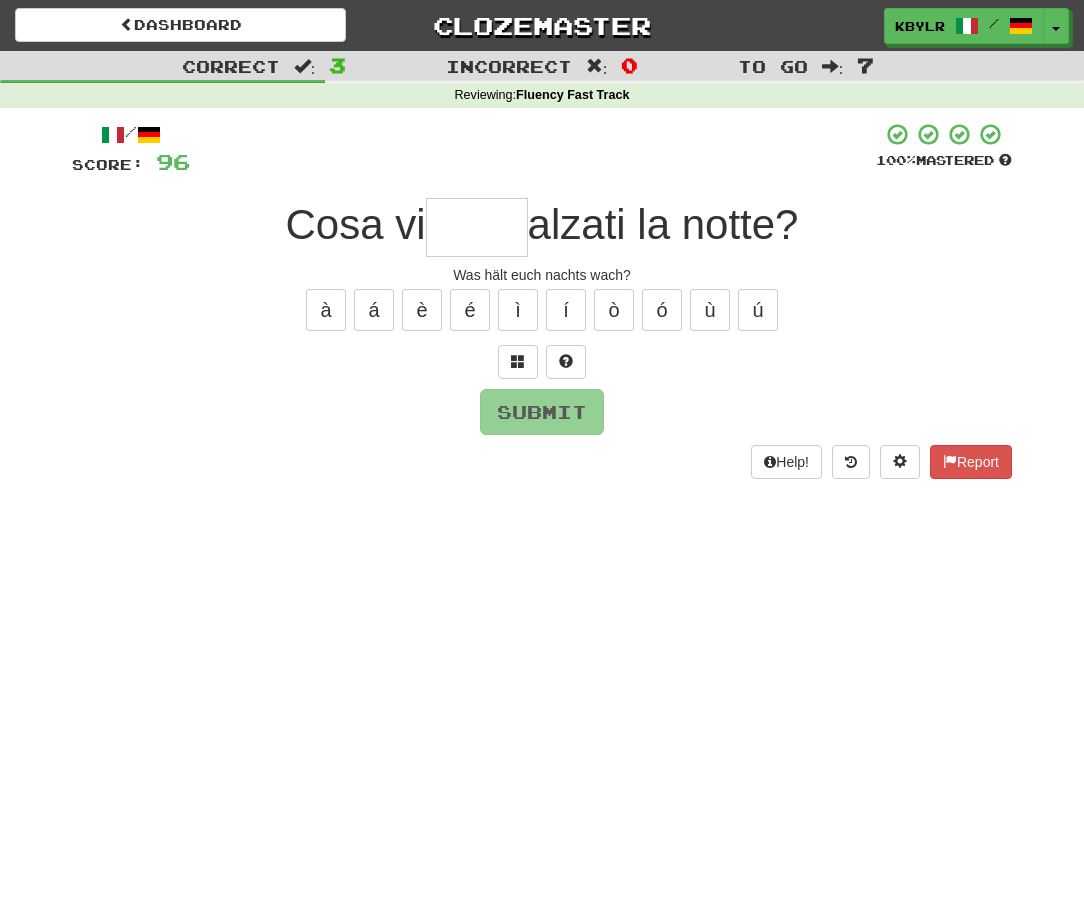 type on "*" 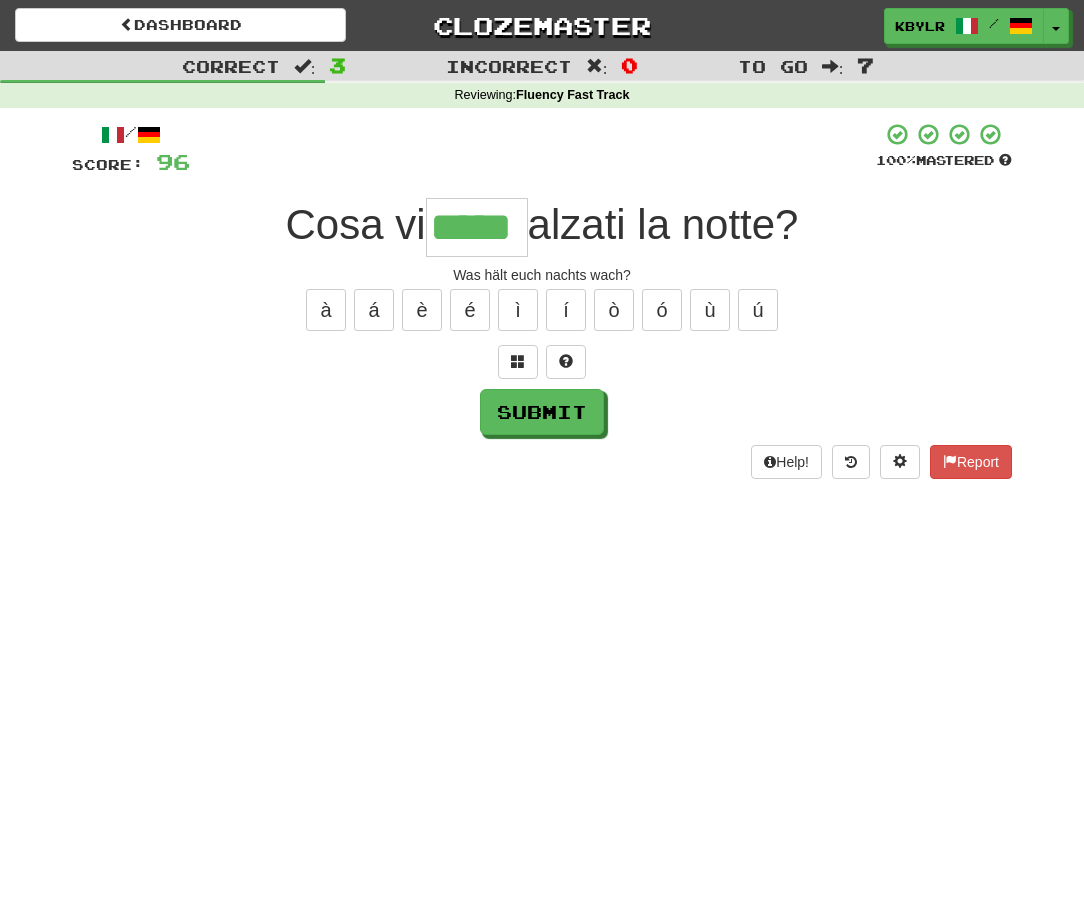 type on "*****" 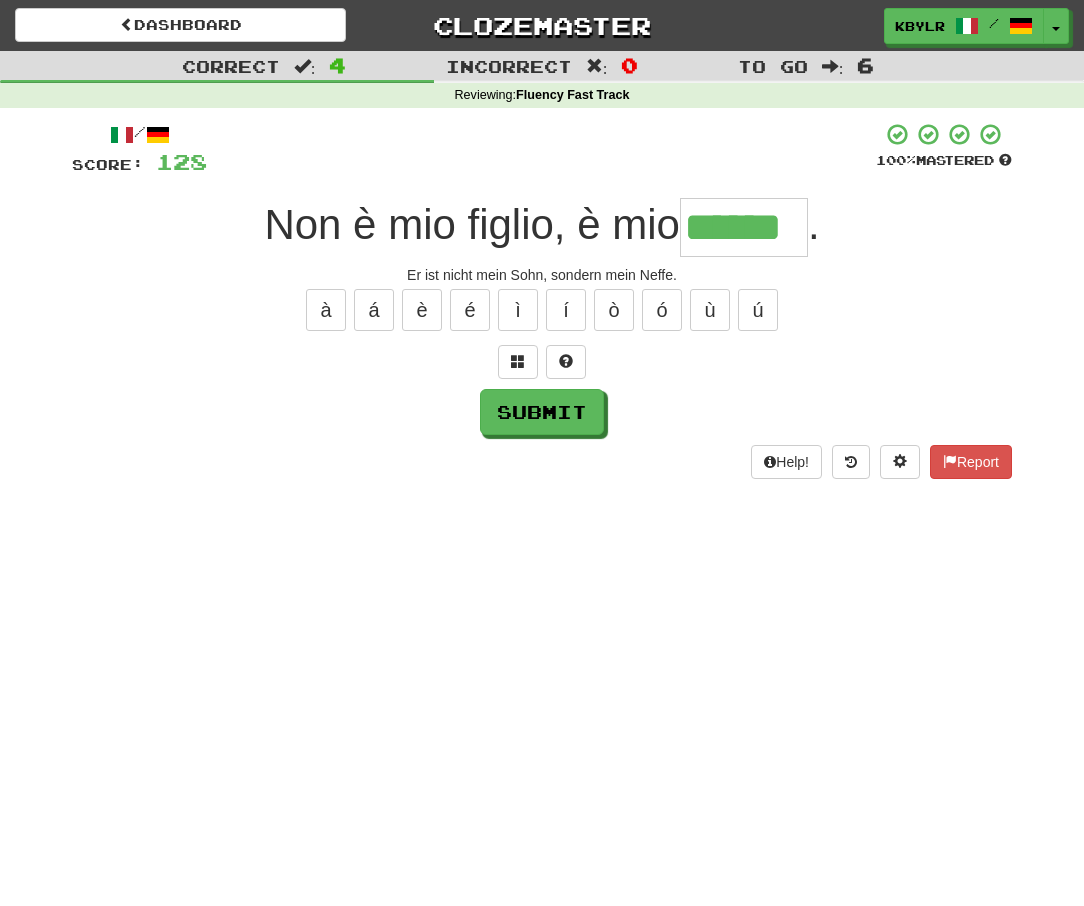type on "******" 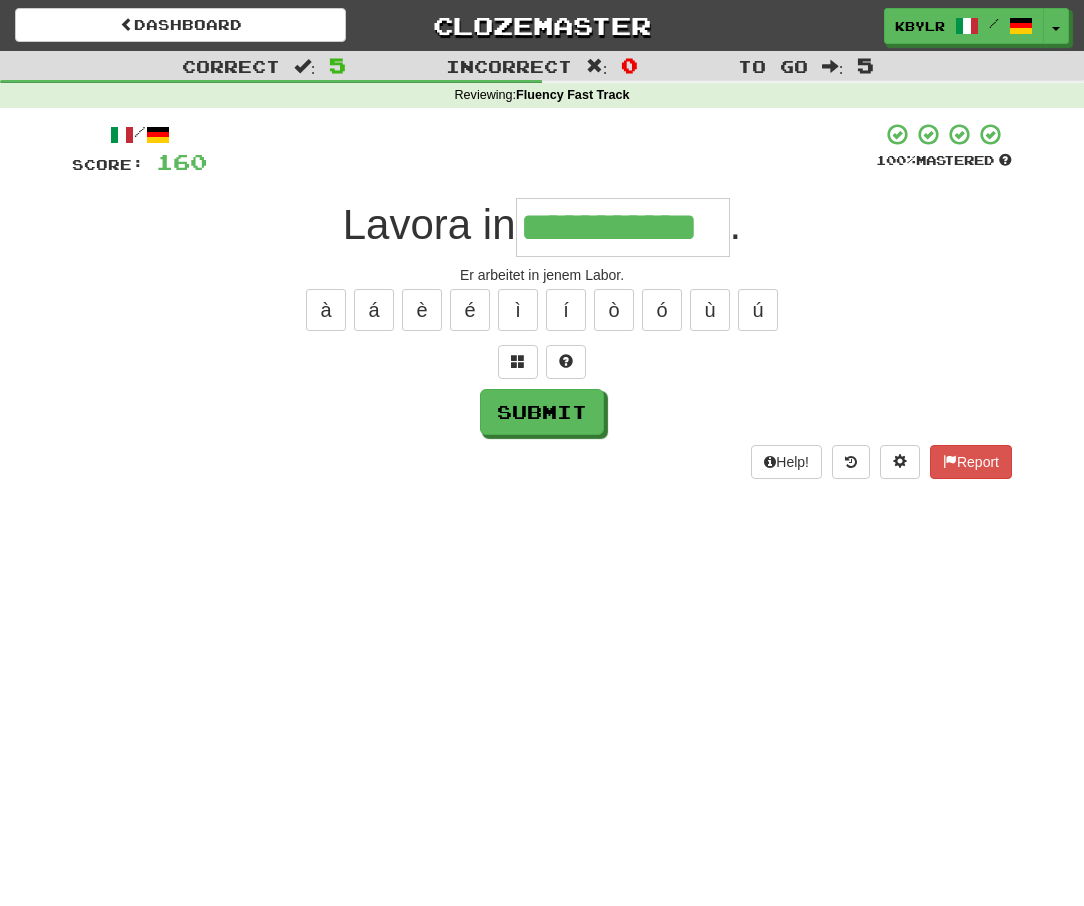 type on "**********" 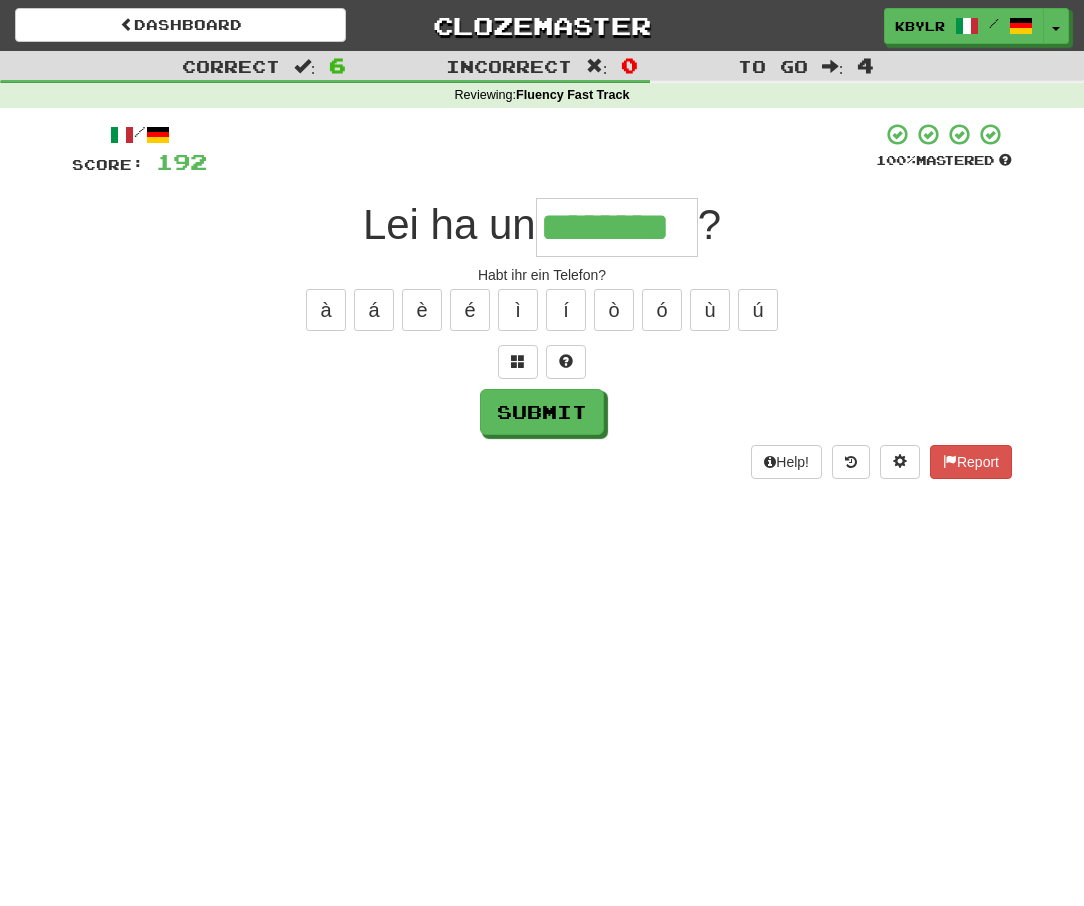 type on "********" 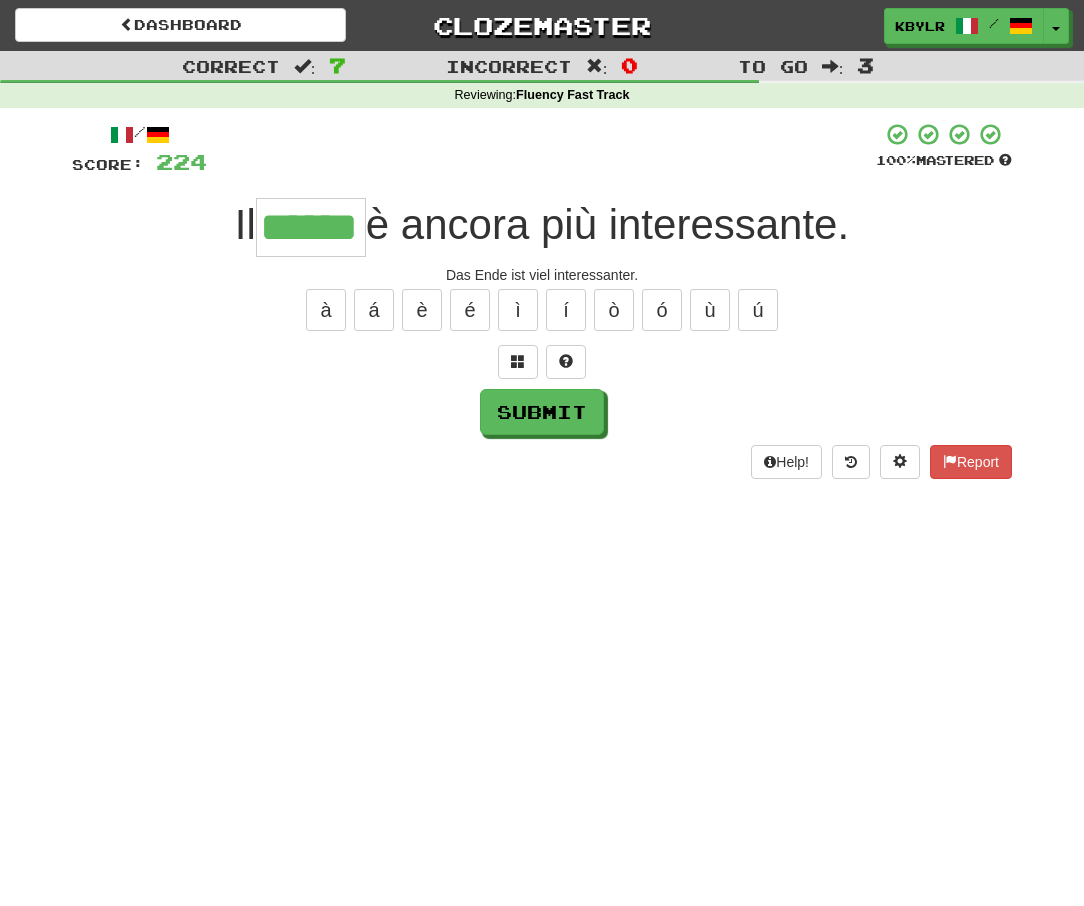 type on "******" 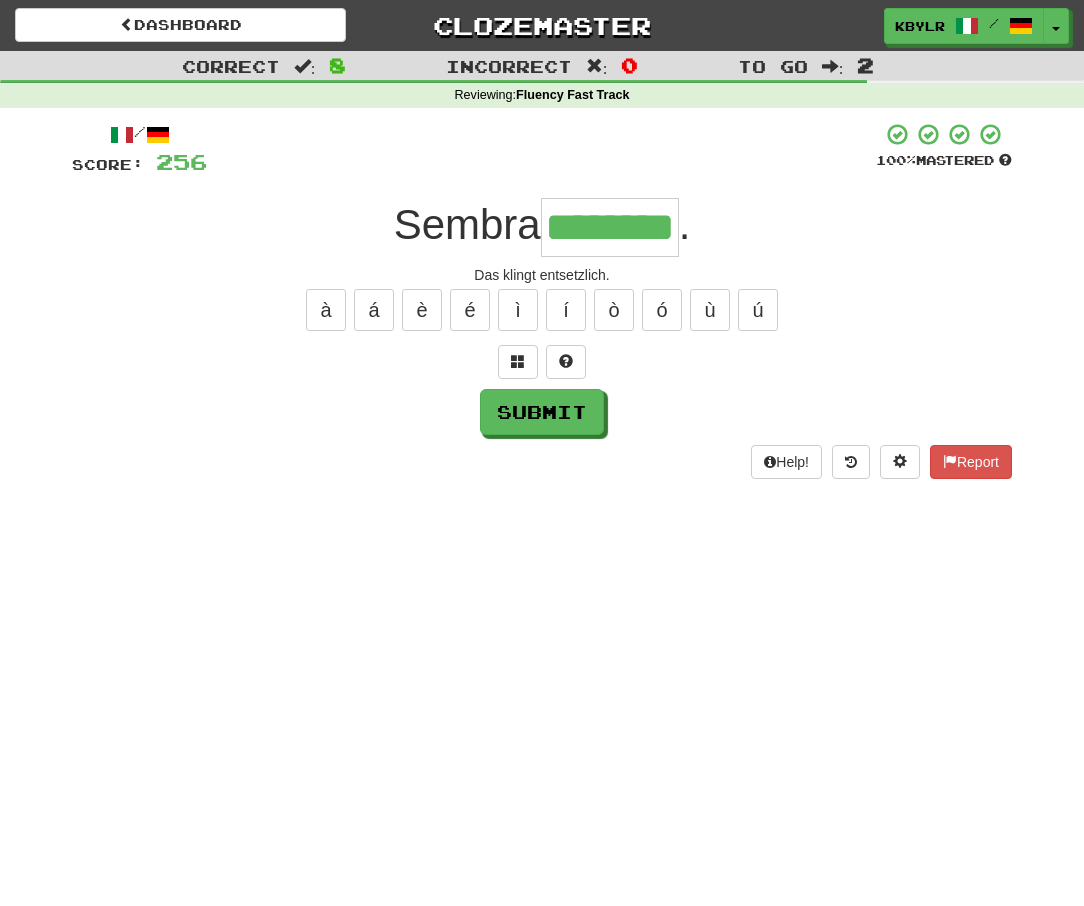 type on "********" 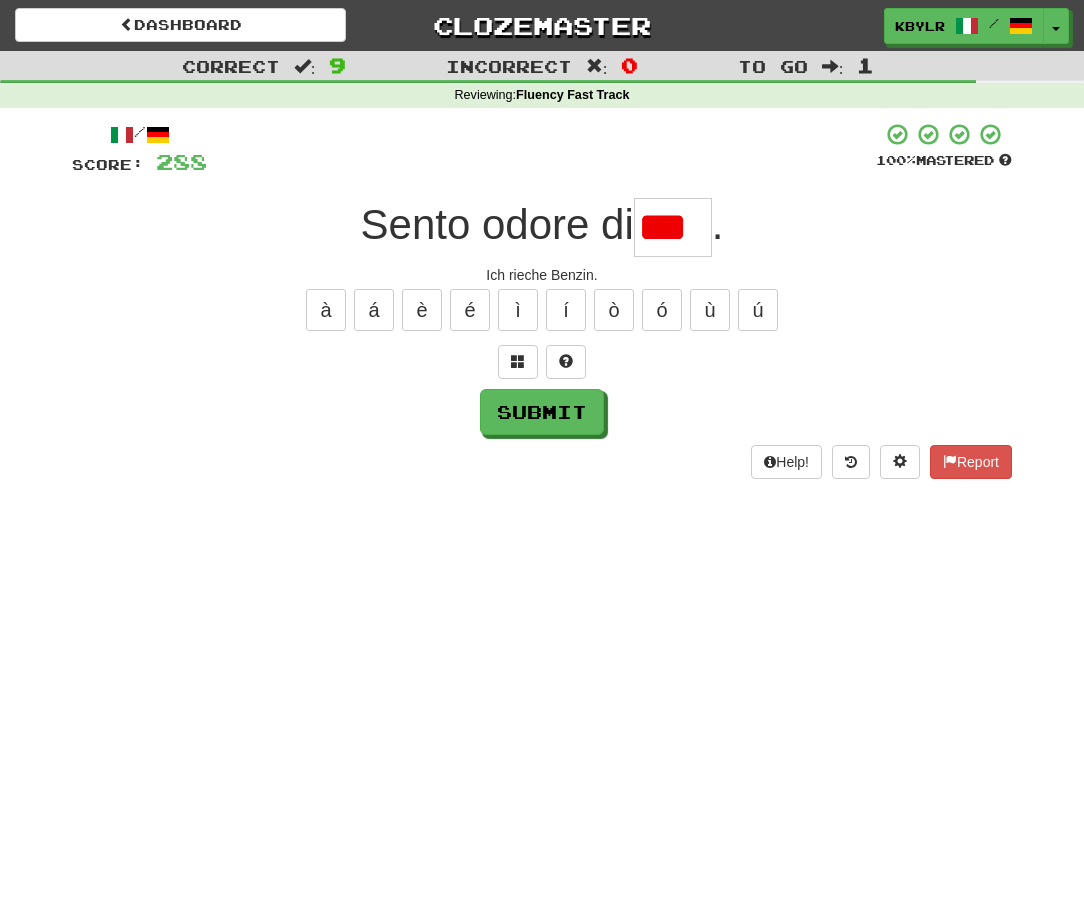 type on "*" 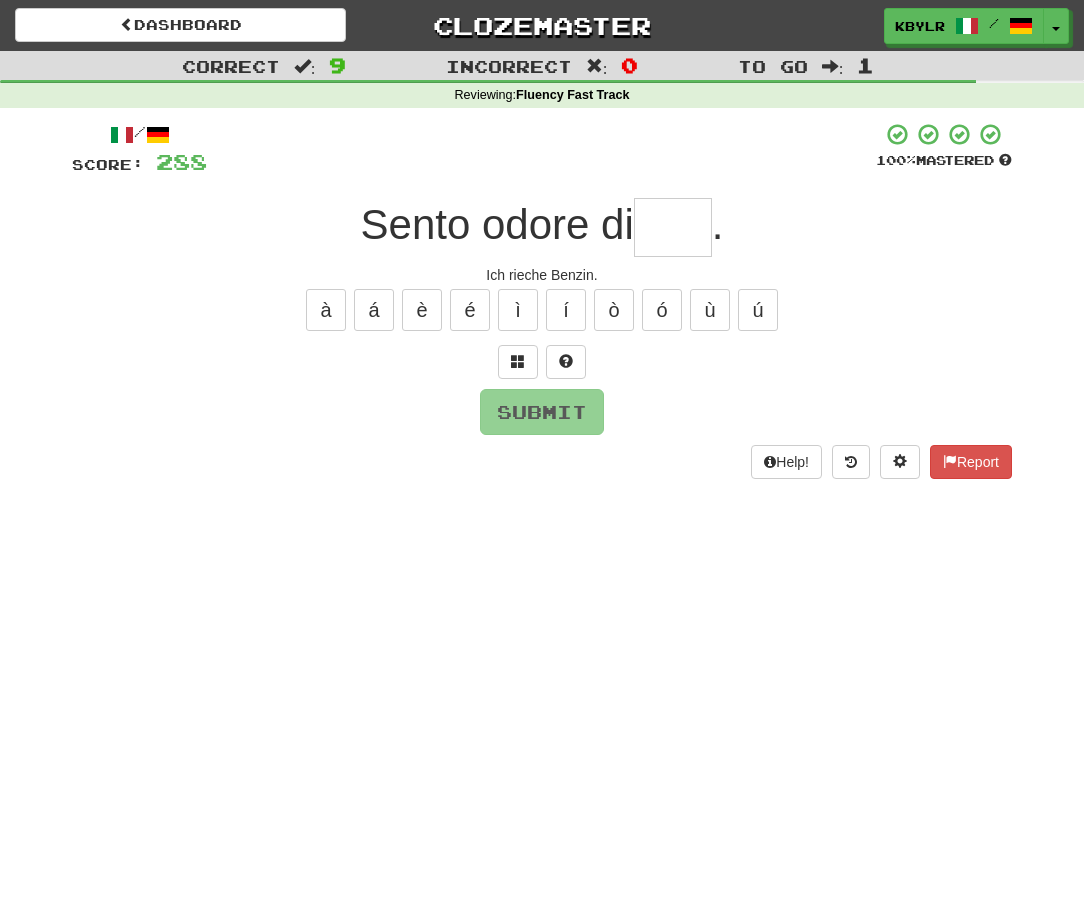 type on "*" 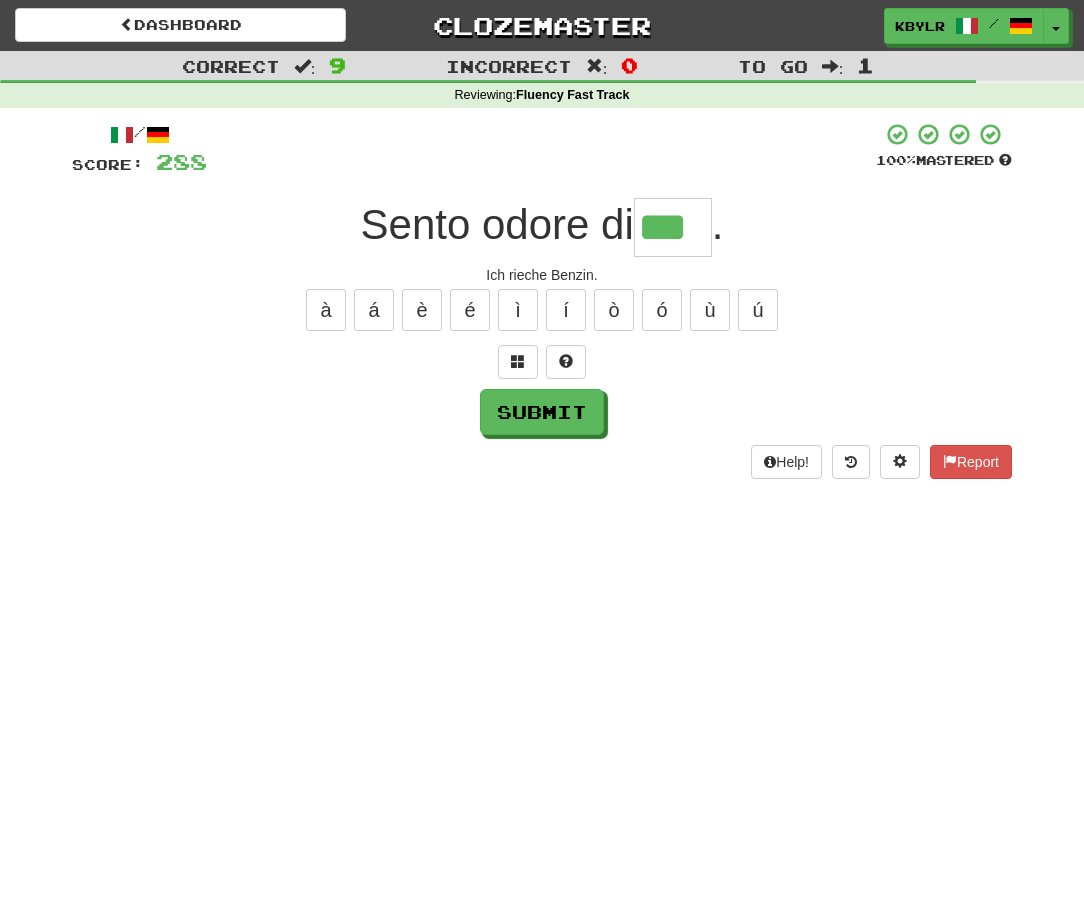 type on "***" 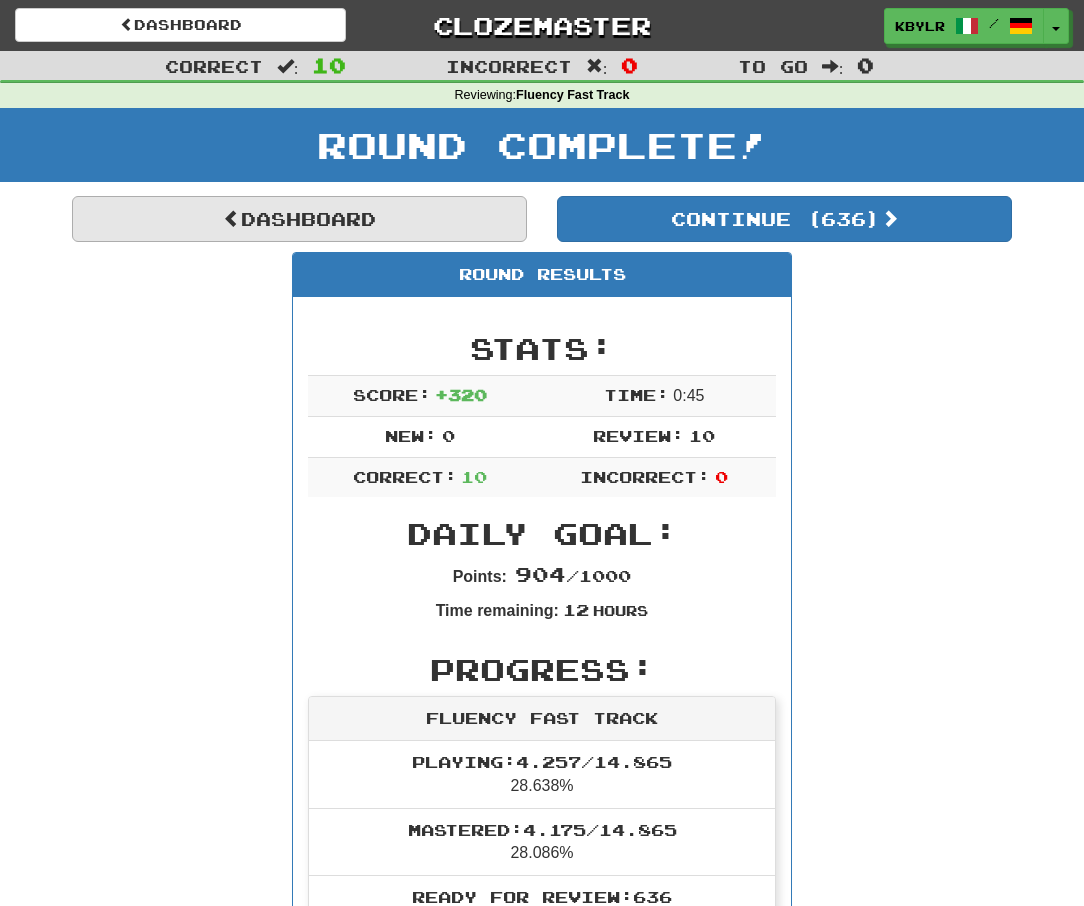 click on "Dashboard" at bounding box center (299, 219) 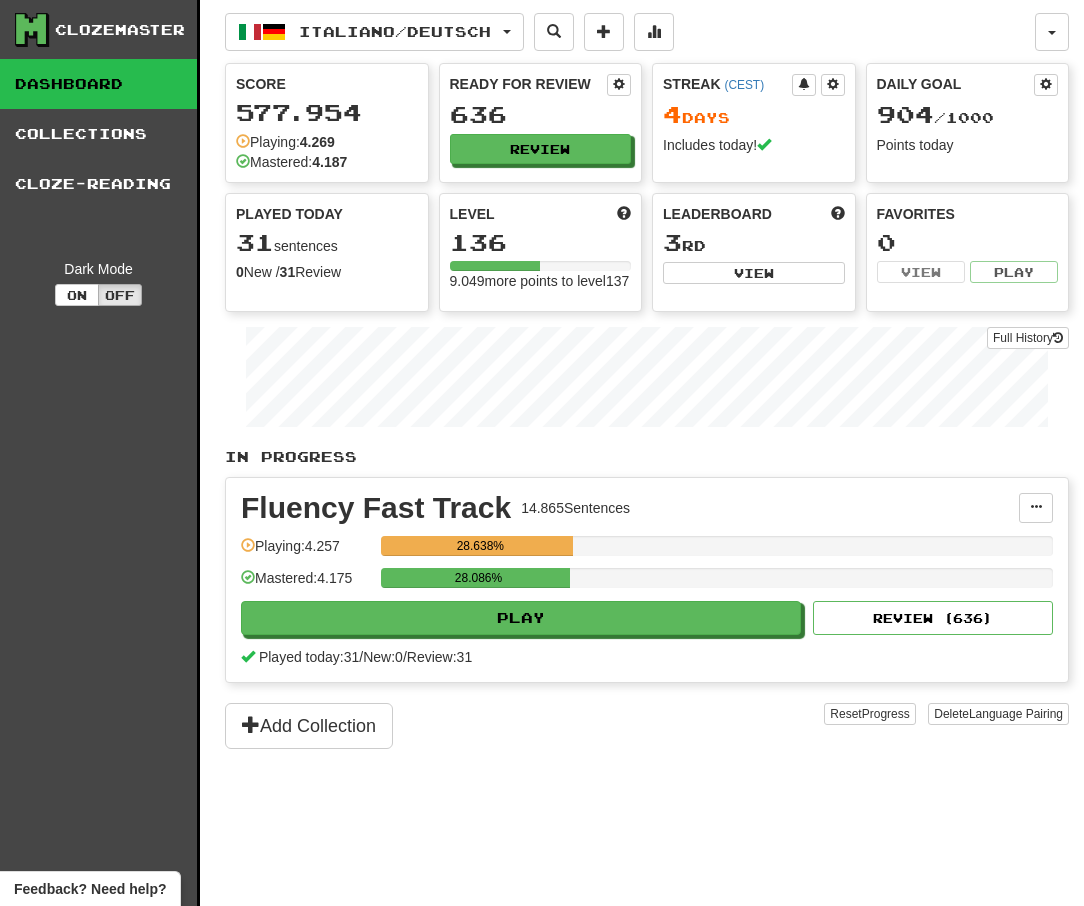 scroll, scrollTop: 0, scrollLeft: 0, axis: both 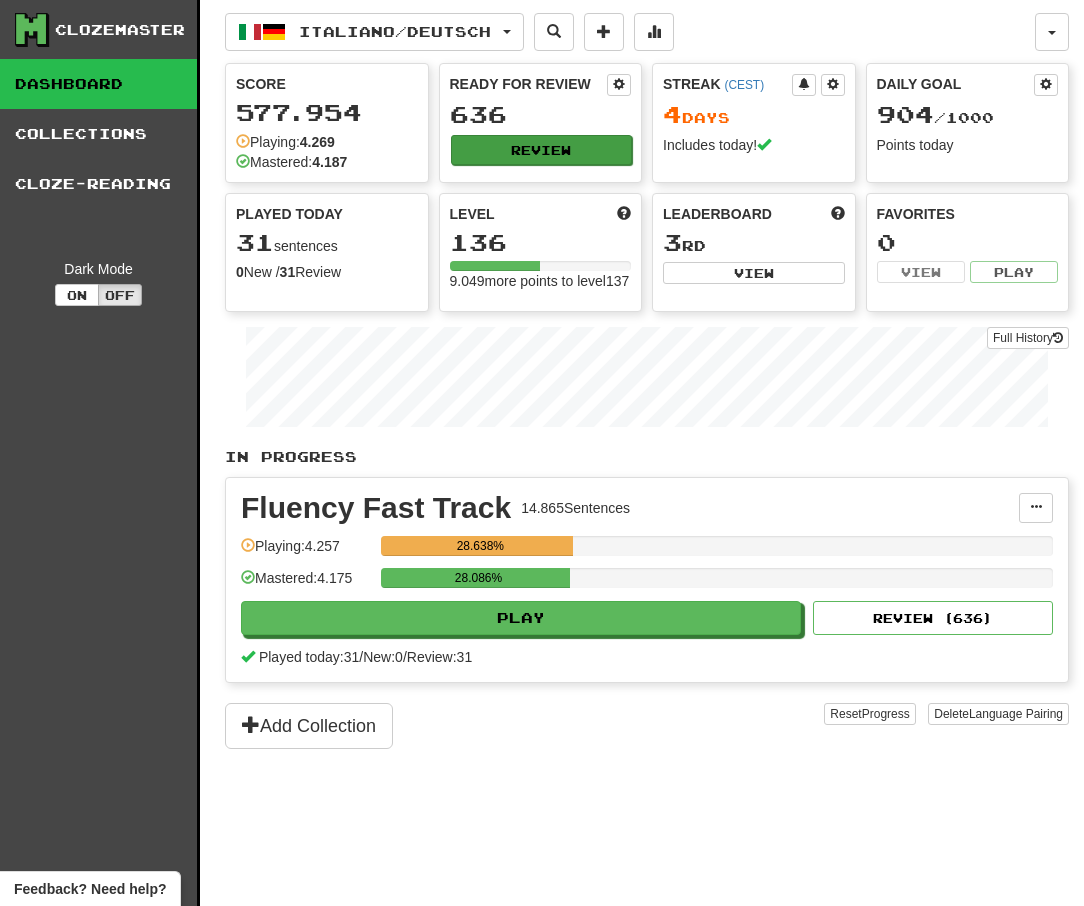 click on "Review" at bounding box center [542, 150] 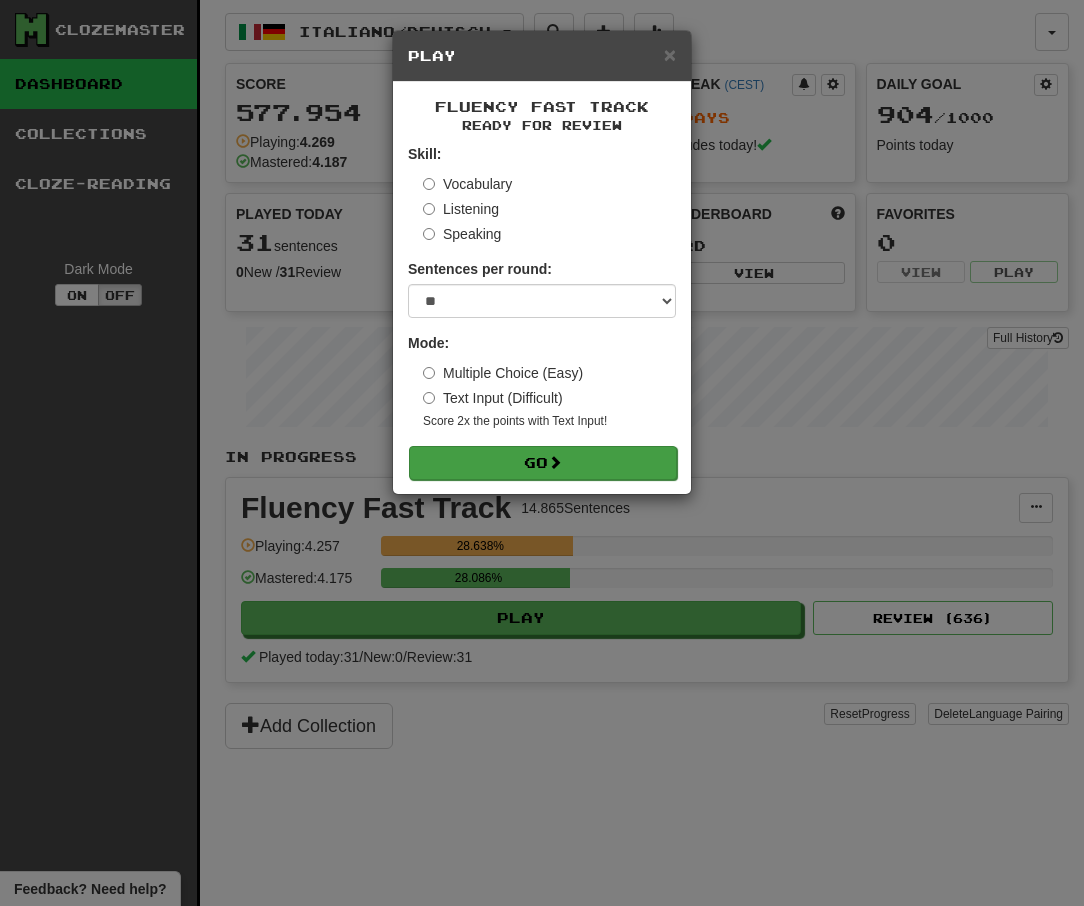 click on "Go" at bounding box center (543, 463) 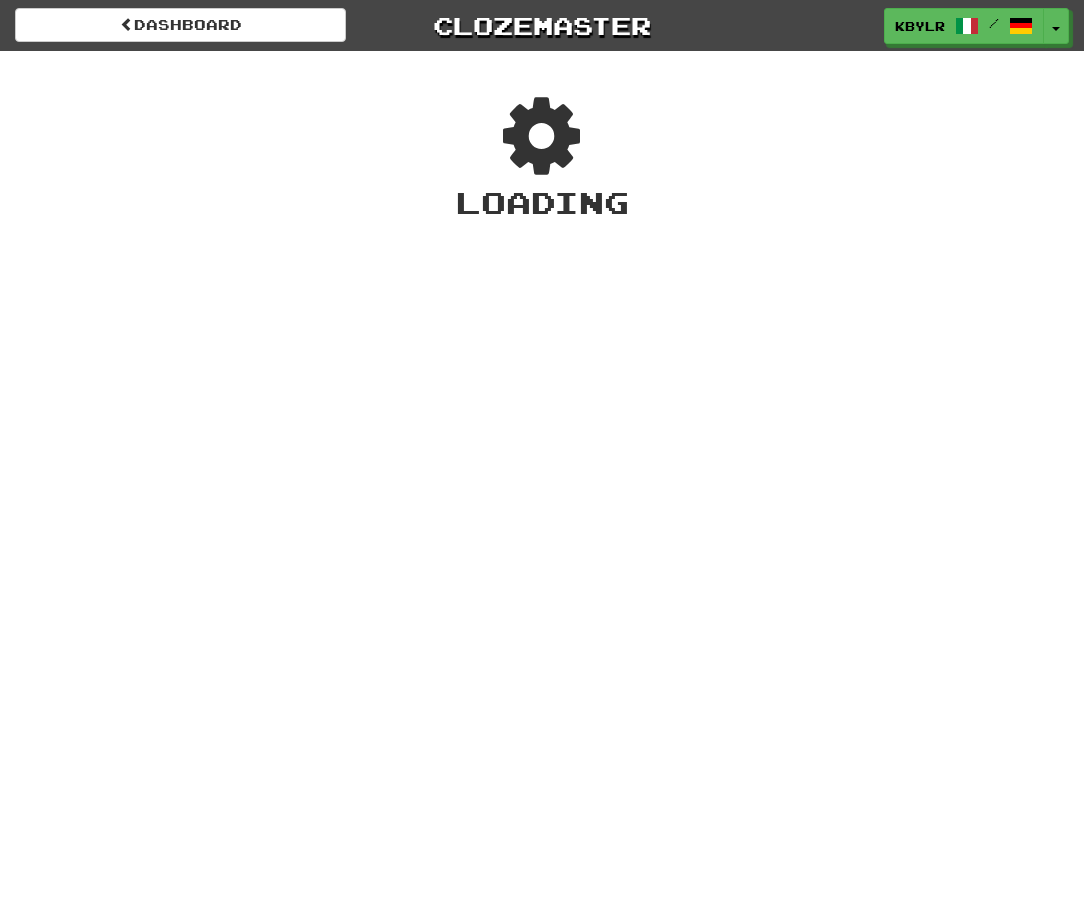 scroll, scrollTop: 0, scrollLeft: 0, axis: both 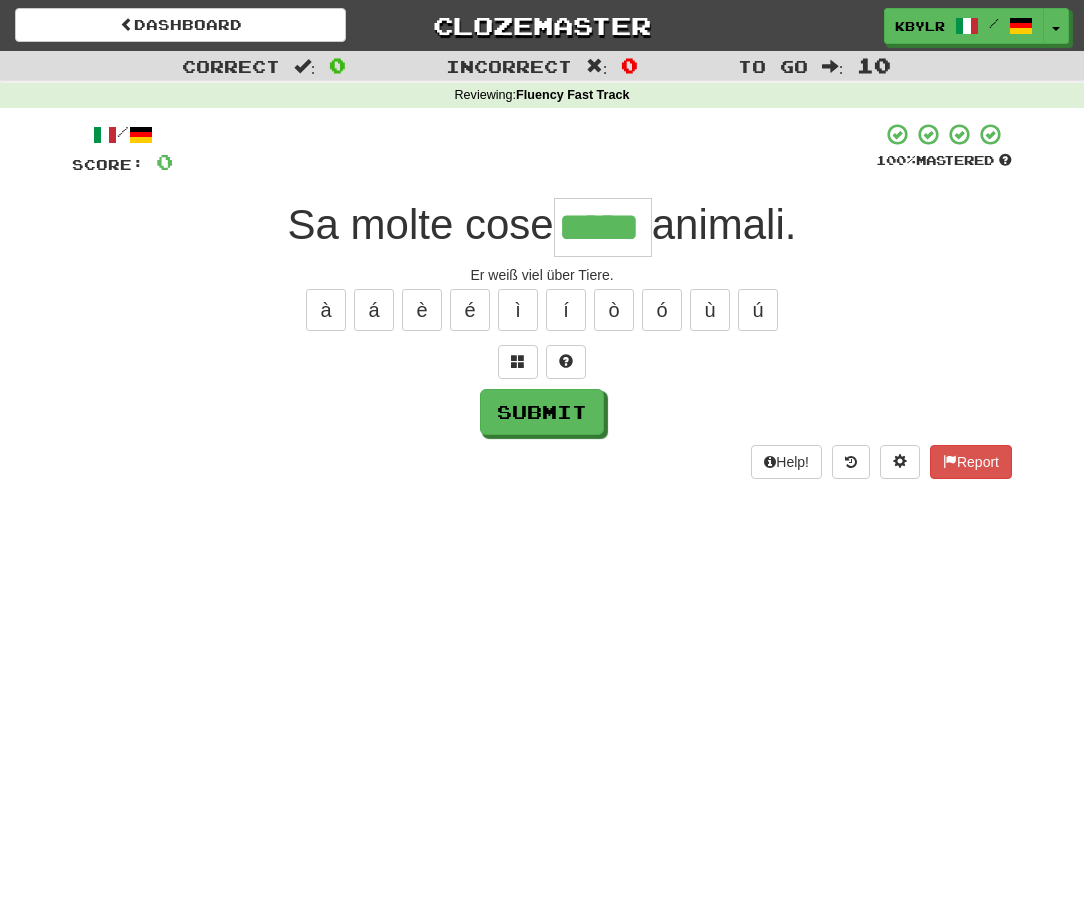 type on "*****" 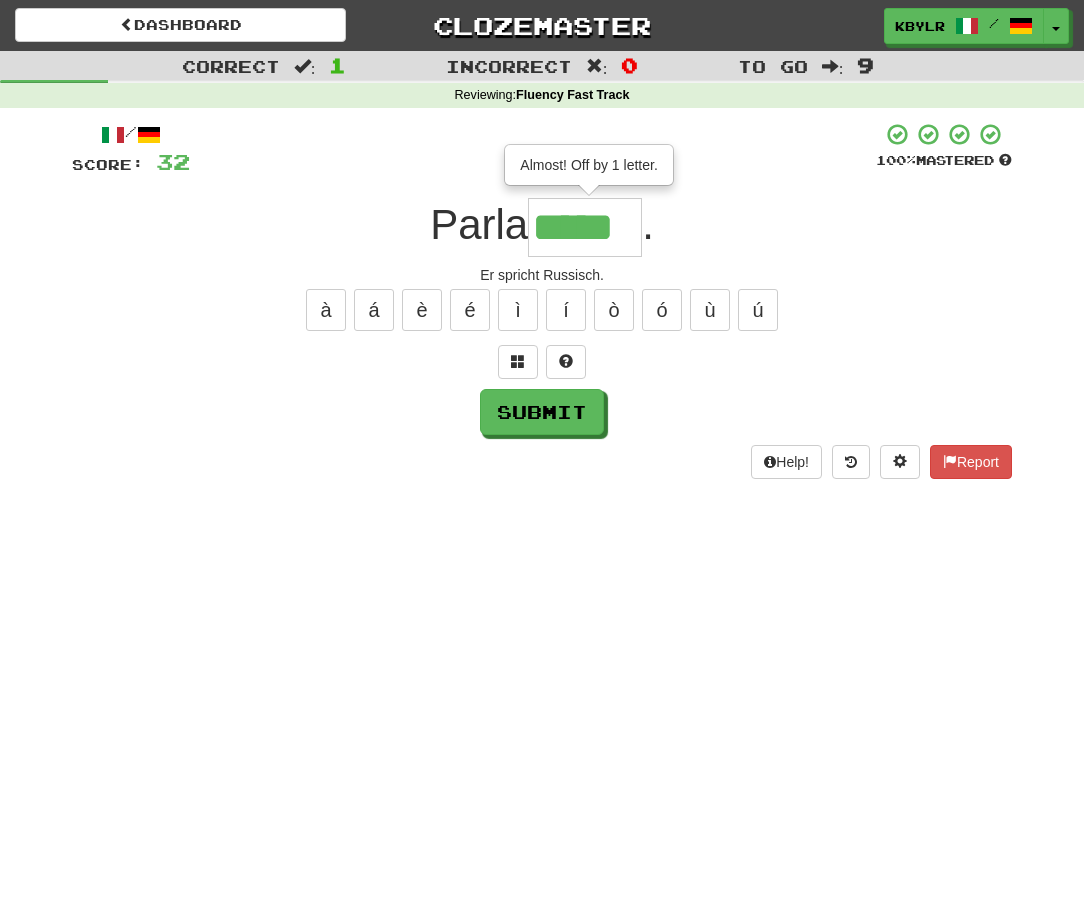 type on "*****" 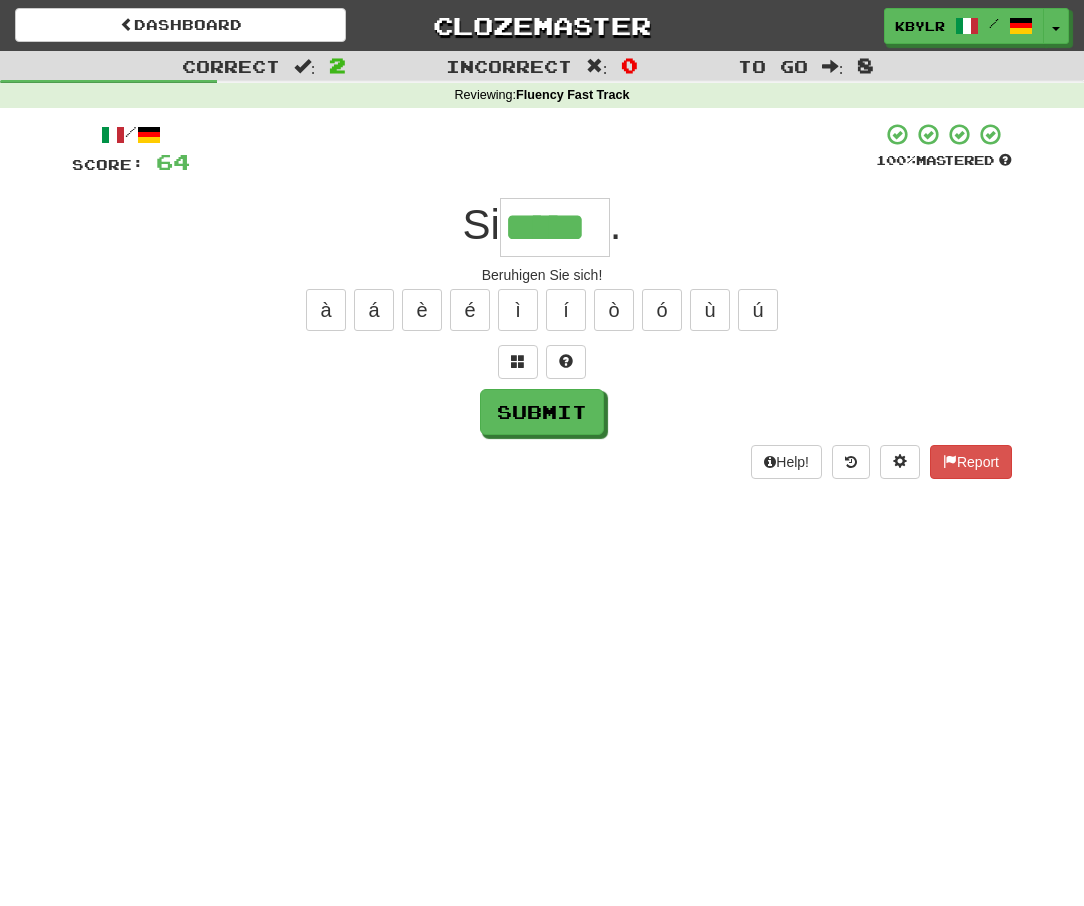 type on "*****" 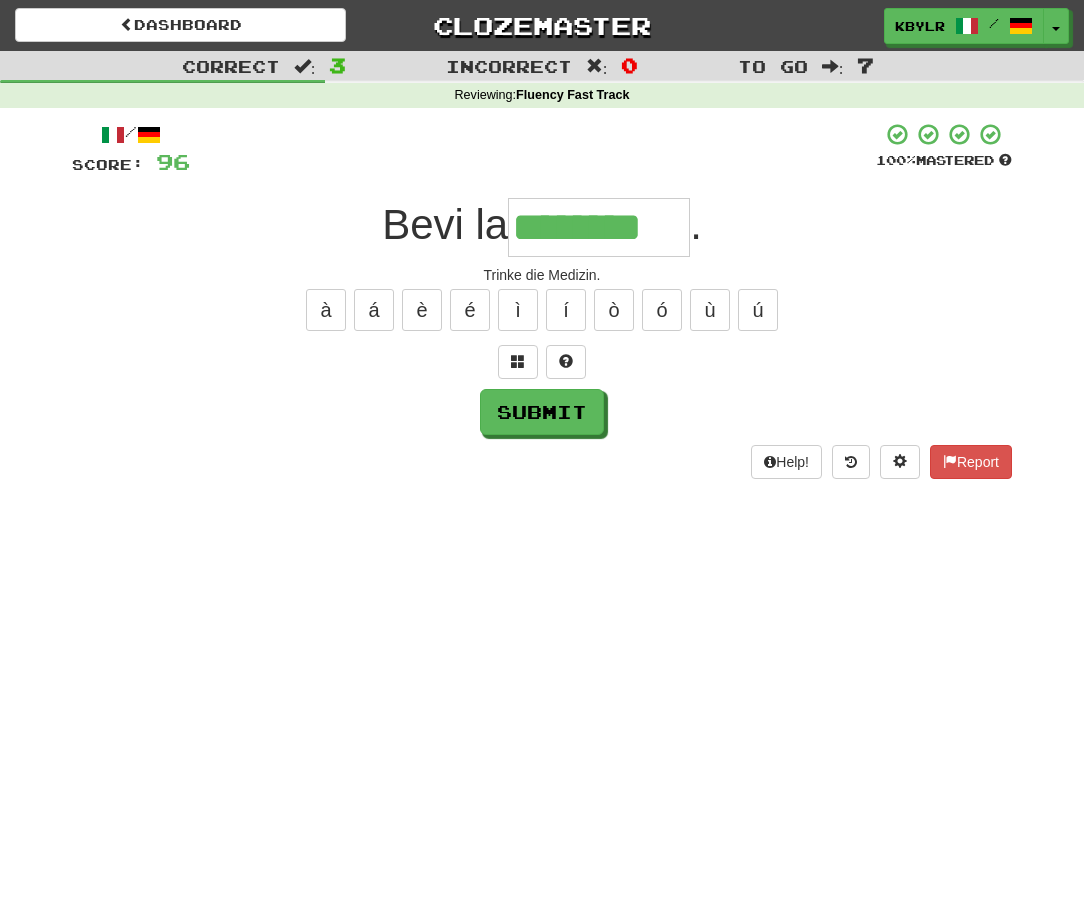 type on "********" 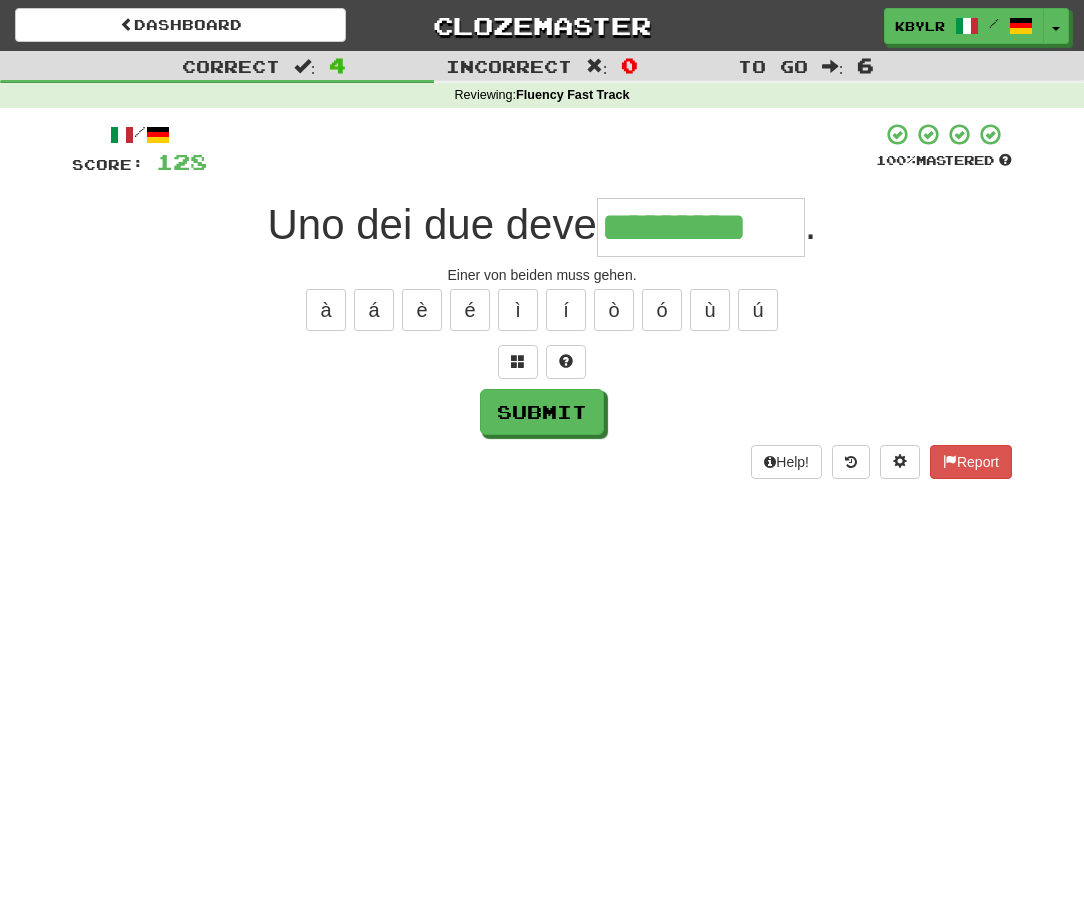 type on "*********" 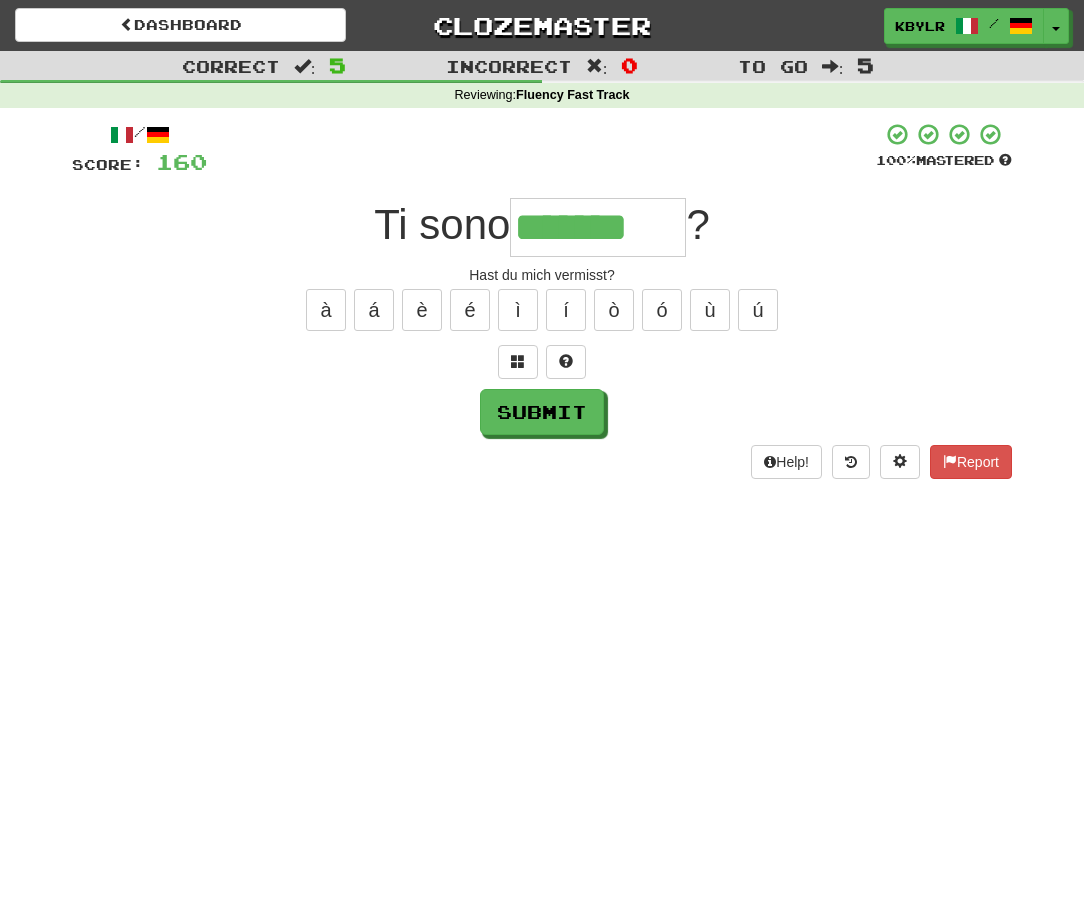 type on "*******" 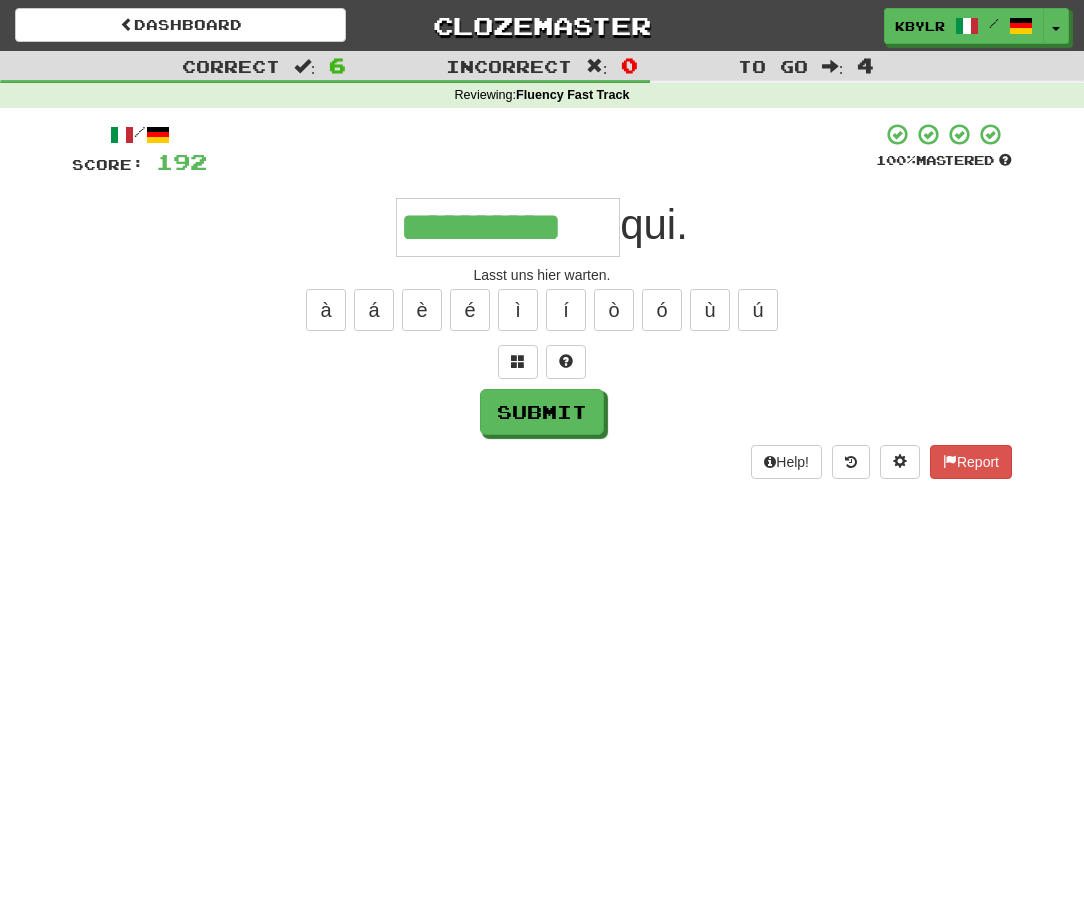 type on "**********" 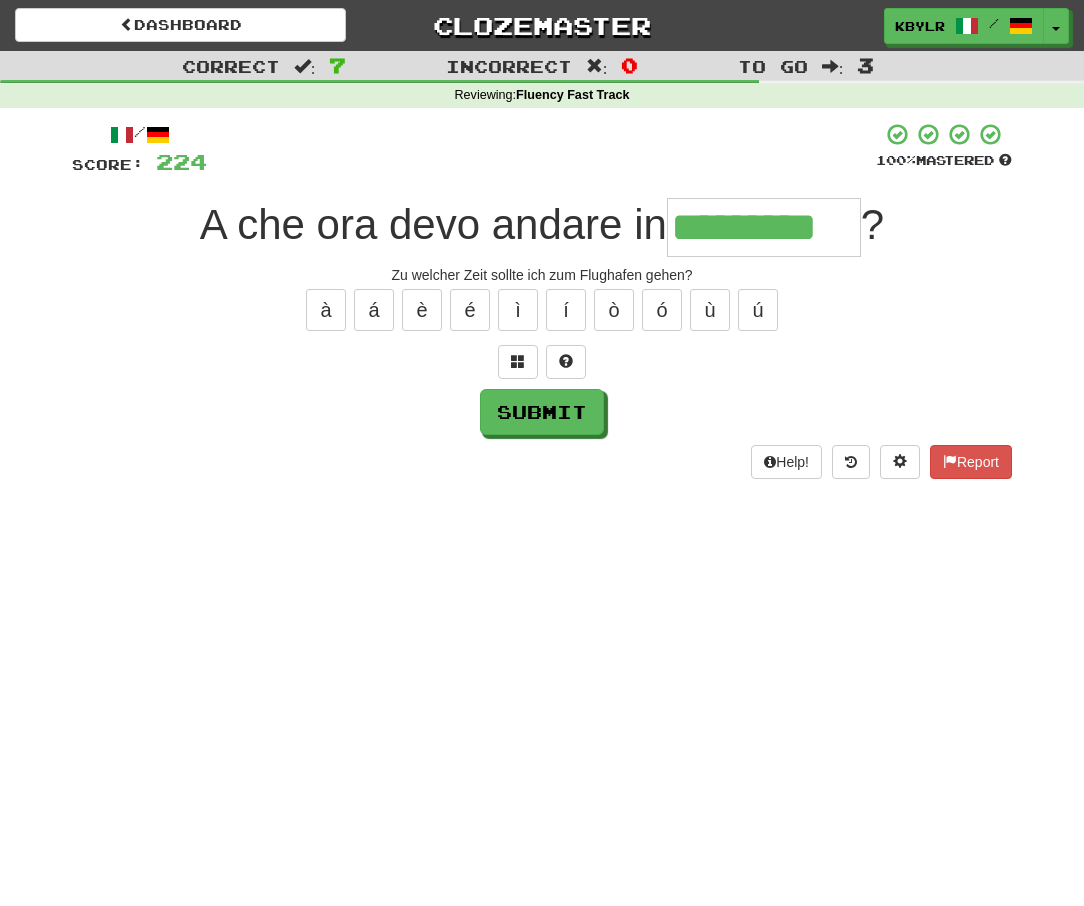 type on "*********" 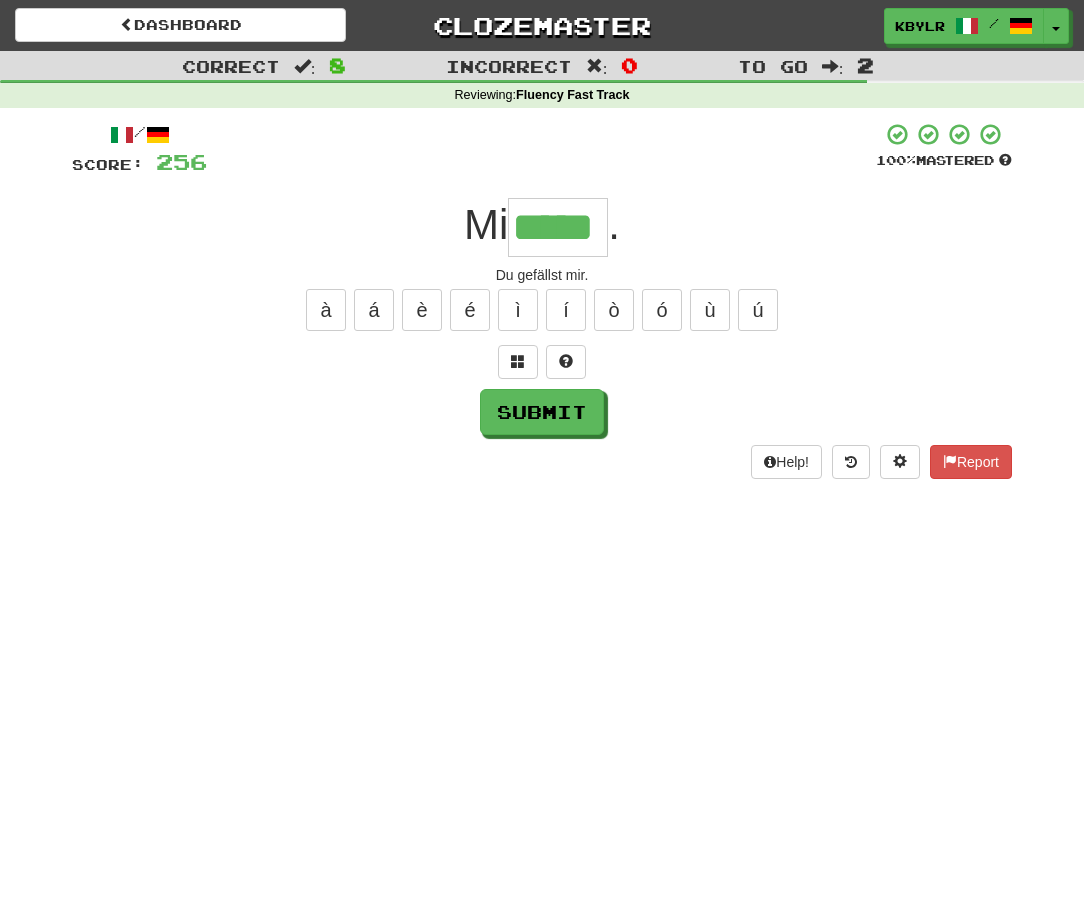 type on "*****" 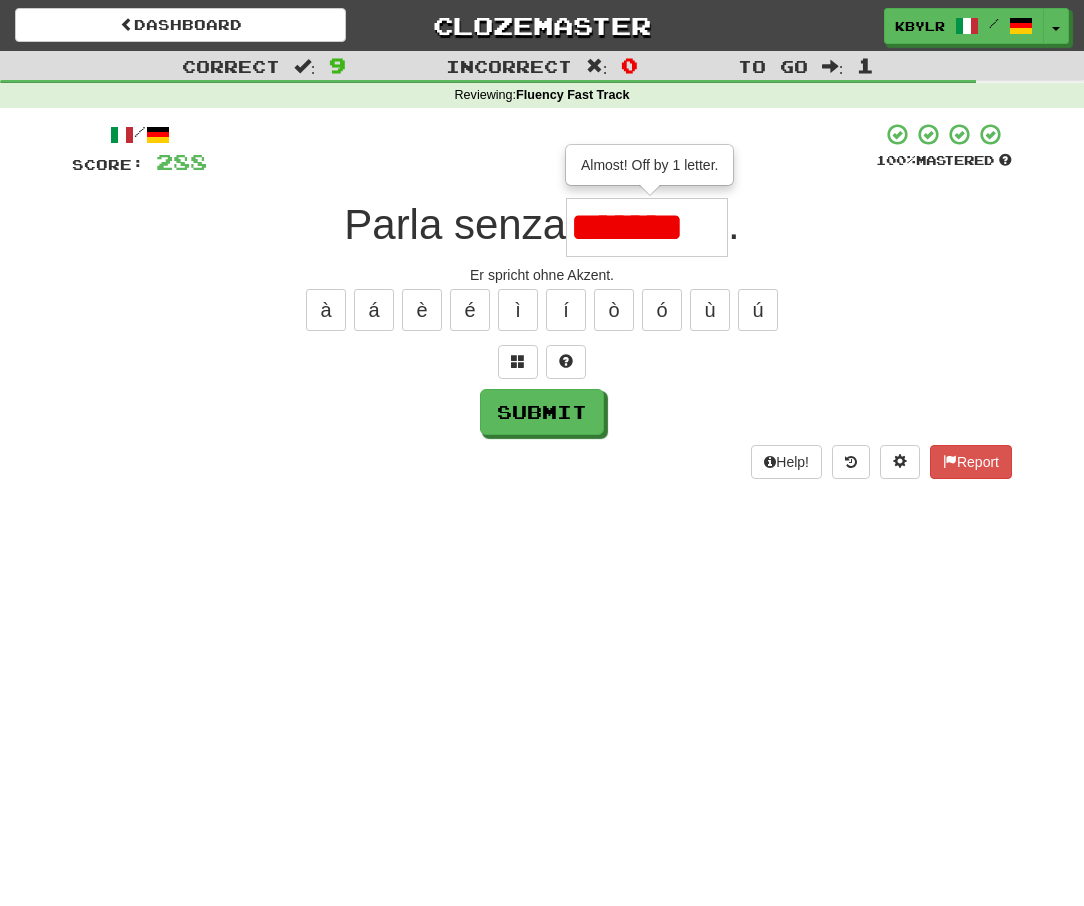 type on "*******" 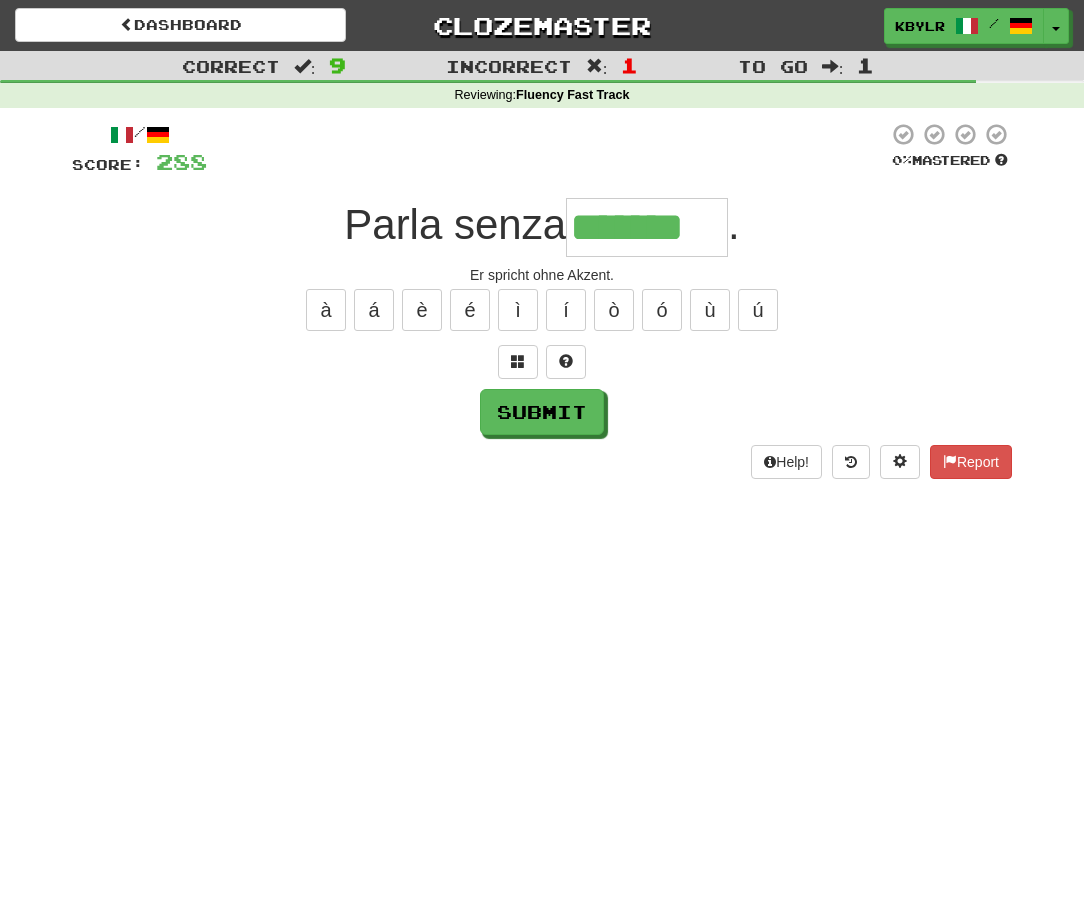 type on "*******" 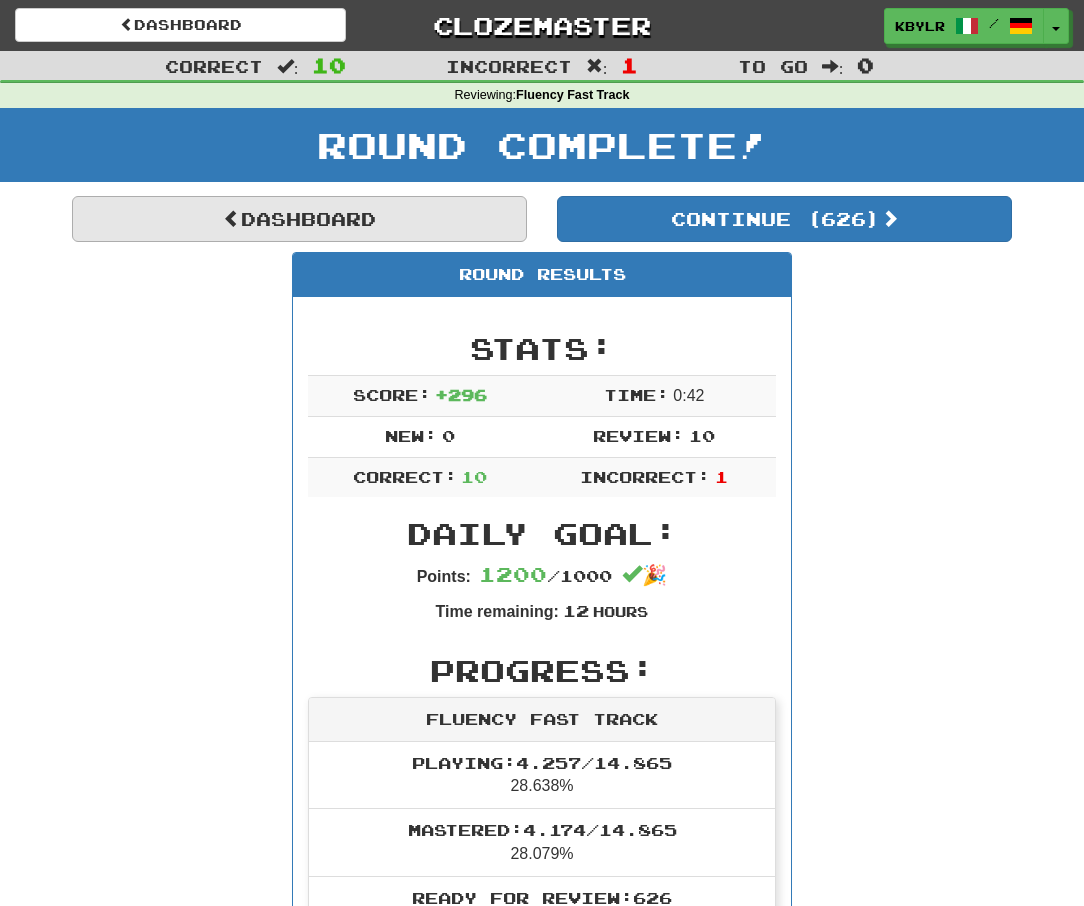 click on "Dashboard" at bounding box center (299, 219) 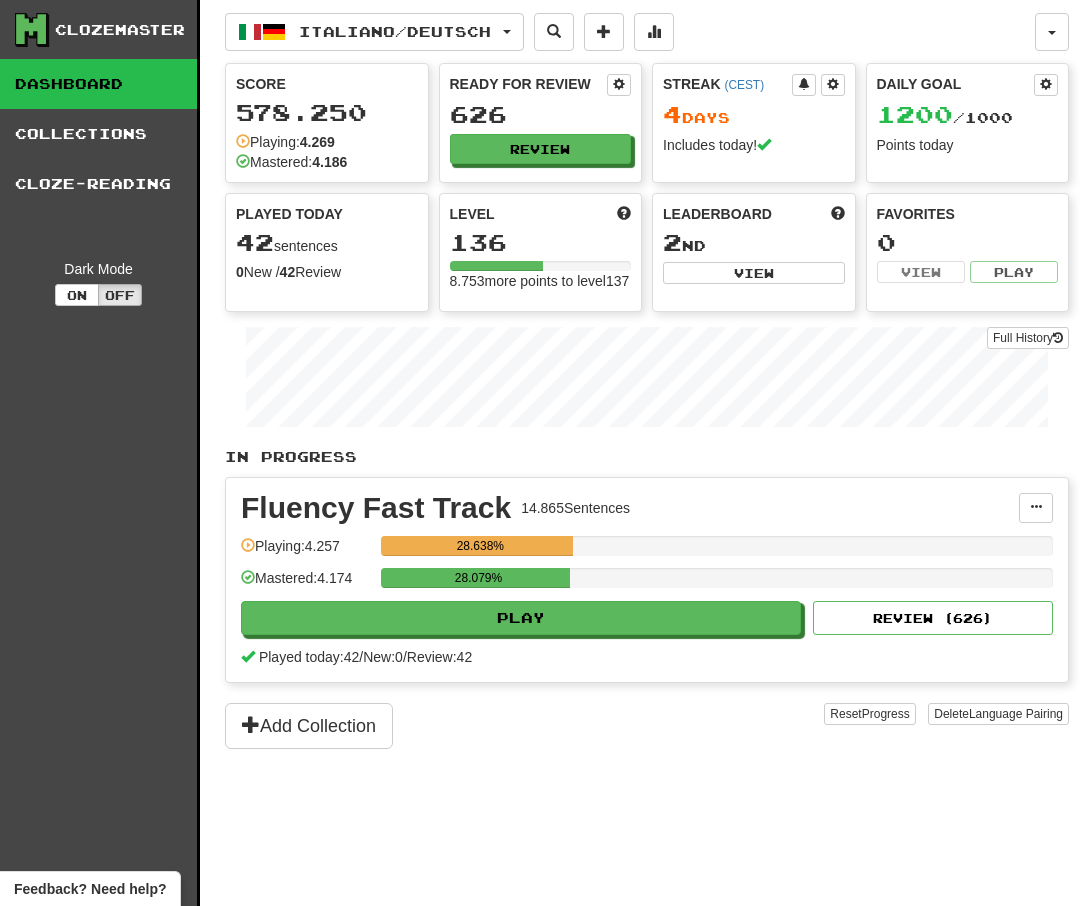 scroll, scrollTop: 0, scrollLeft: 0, axis: both 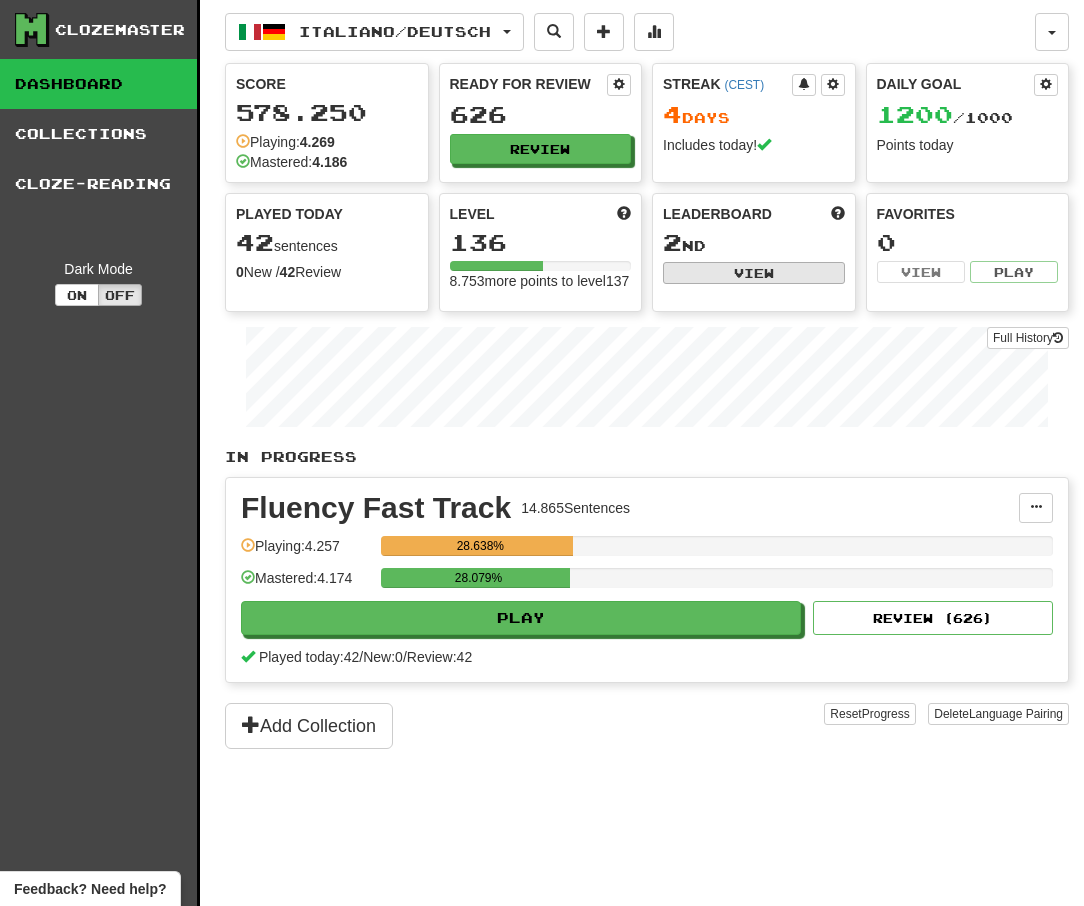 click on "View" at bounding box center [754, 273] 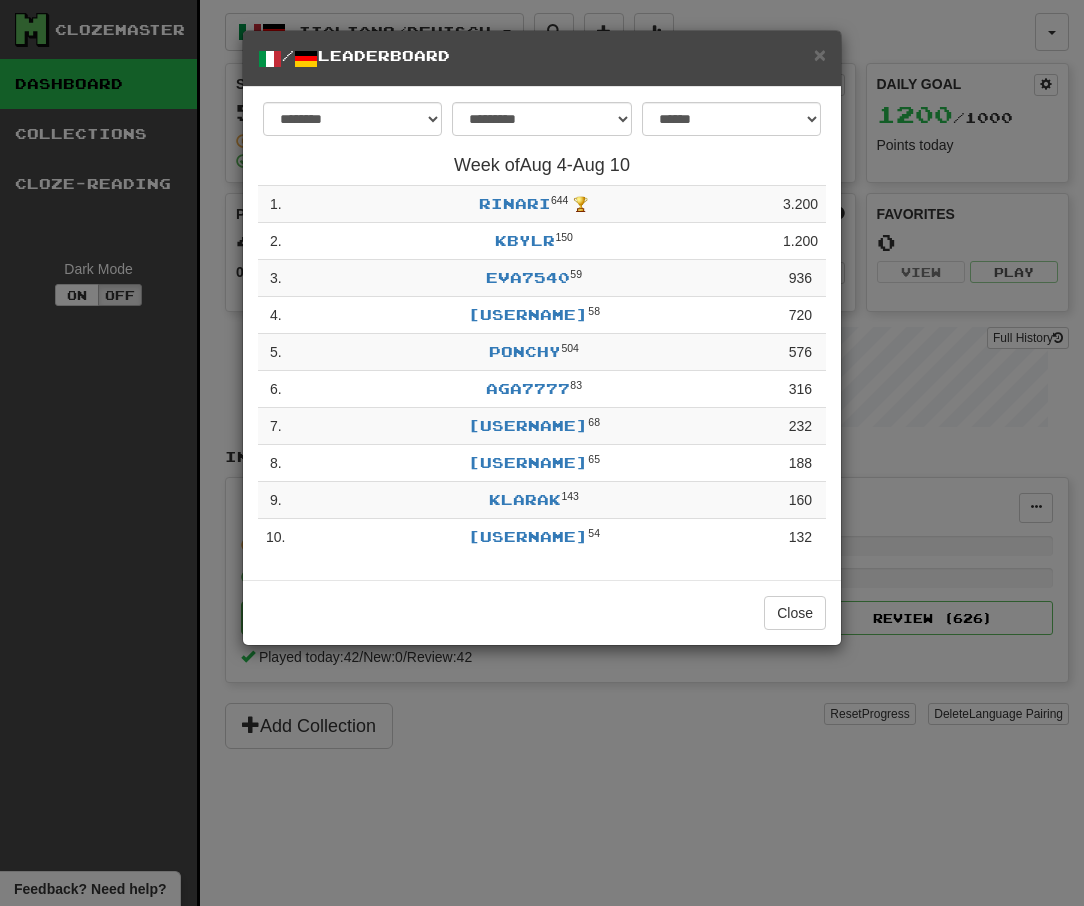 click on "**********" at bounding box center (542, 453) 